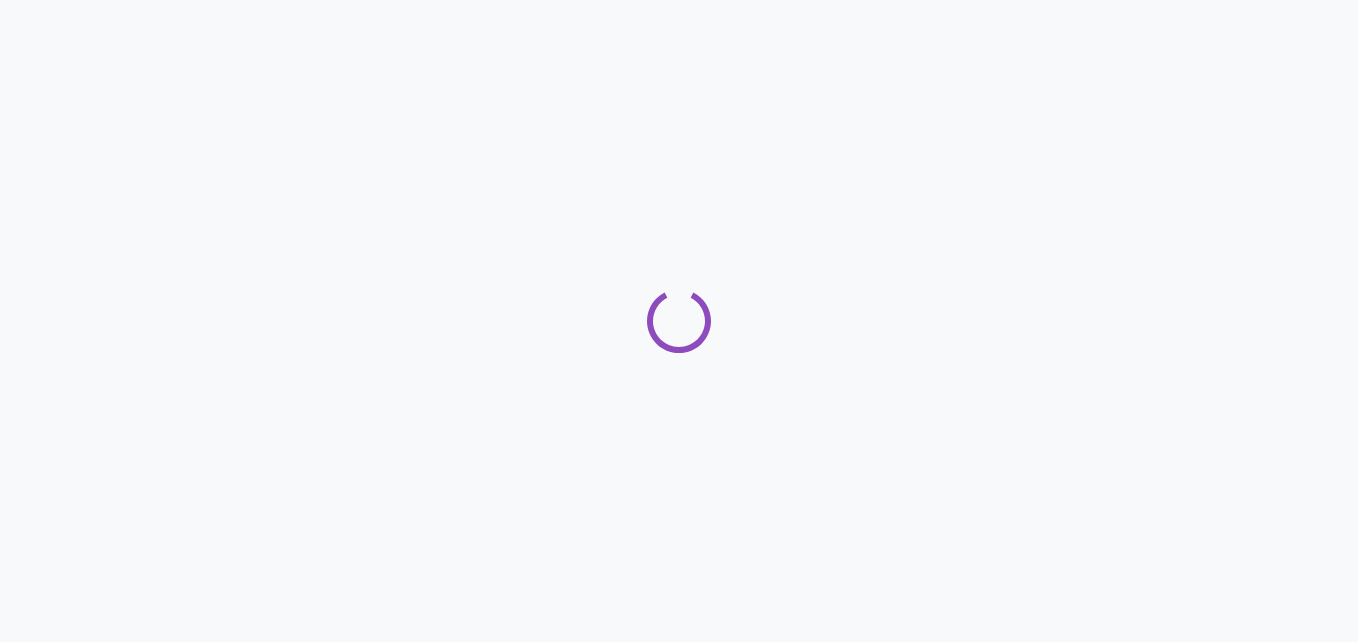 scroll, scrollTop: 0, scrollLeft: 0, axis: both 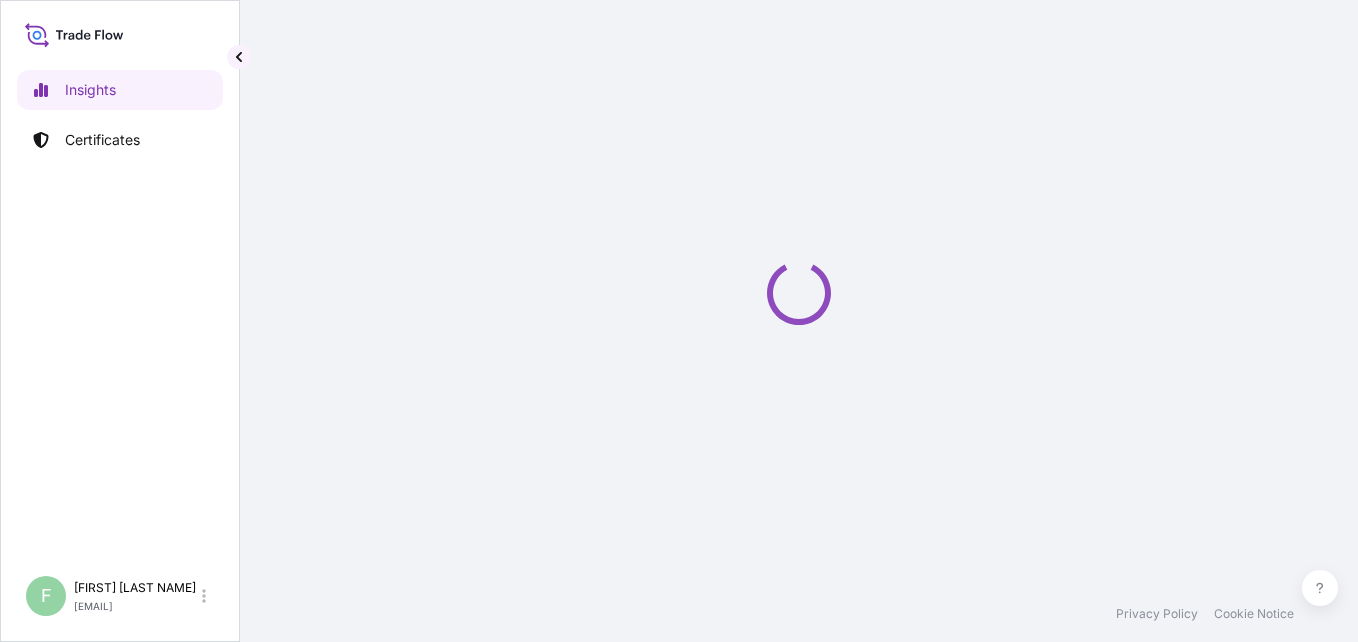 select on "2025" 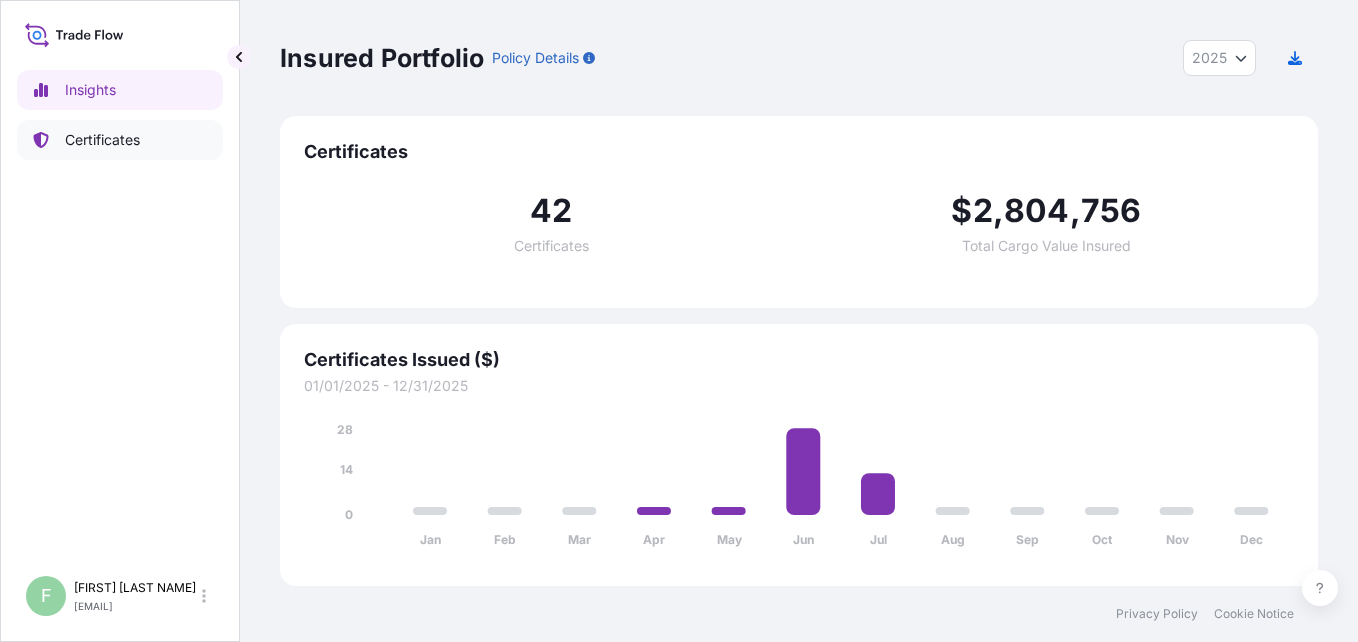 click on "Certificates" at bounding box center (102, 140) 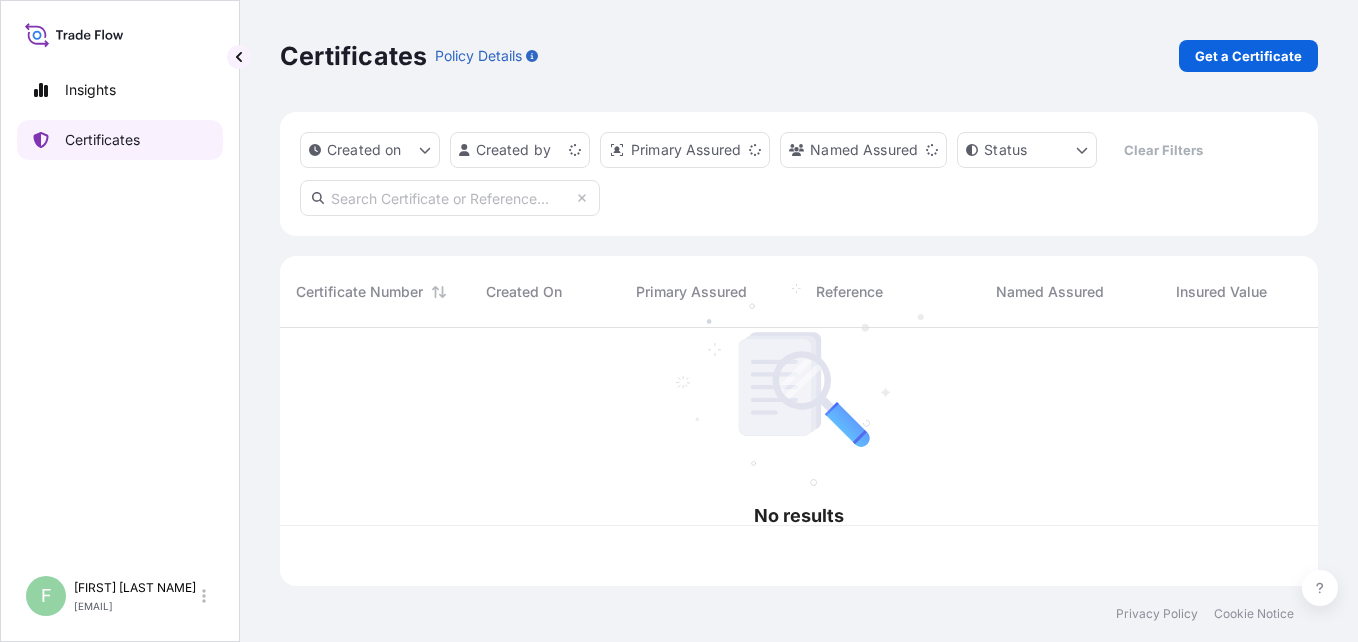 scroll, scrollTop: 16, scrollLeft: 16, axis: both 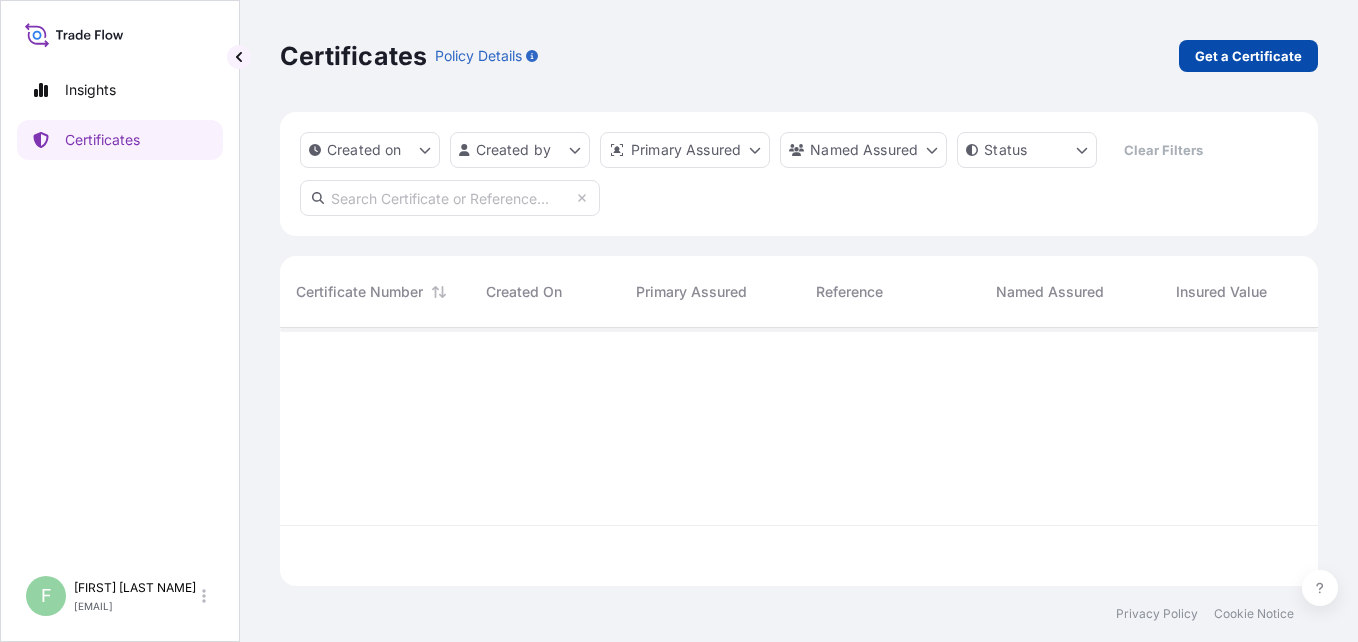 click on "Get a Certificate" at bounding box center [1248, 56] 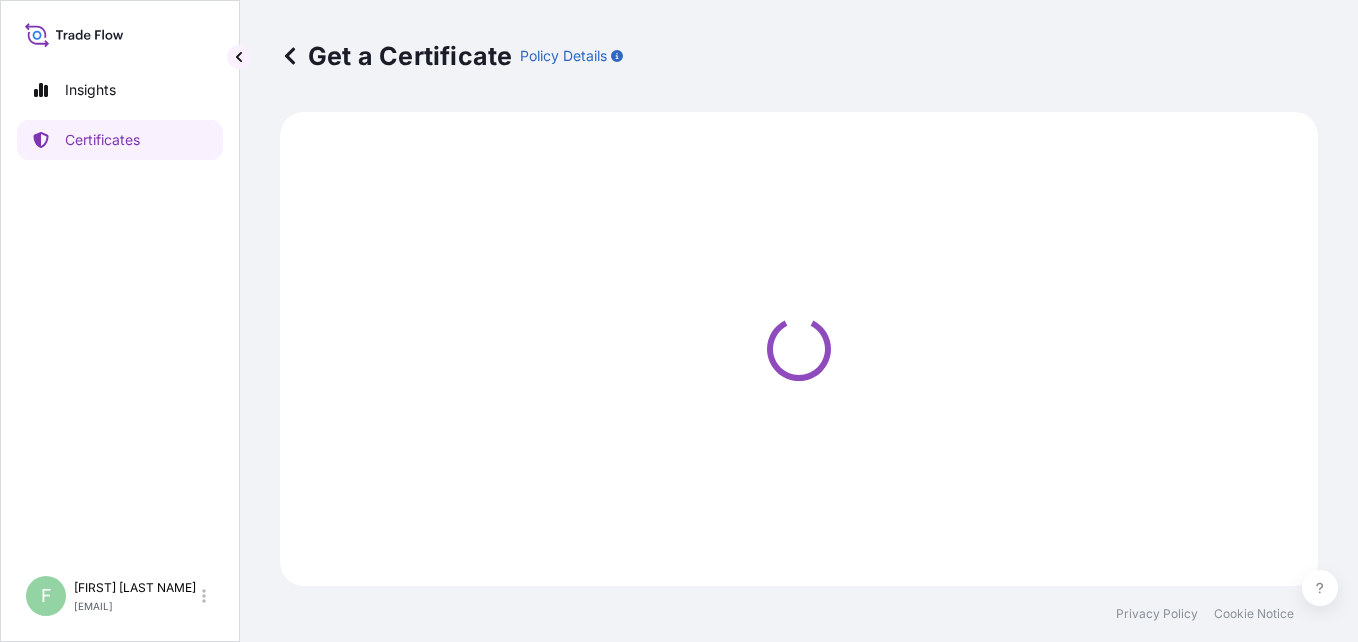 select on "Barge" 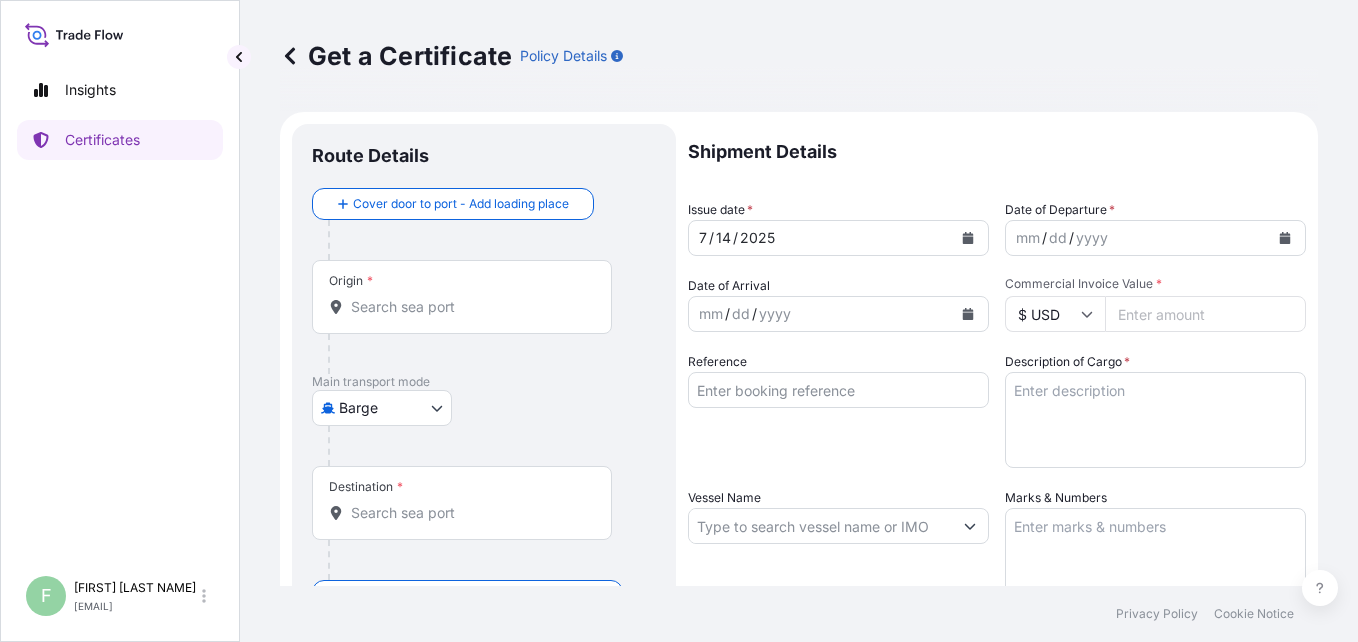 click on "/" at bounding box center (1044, 238) 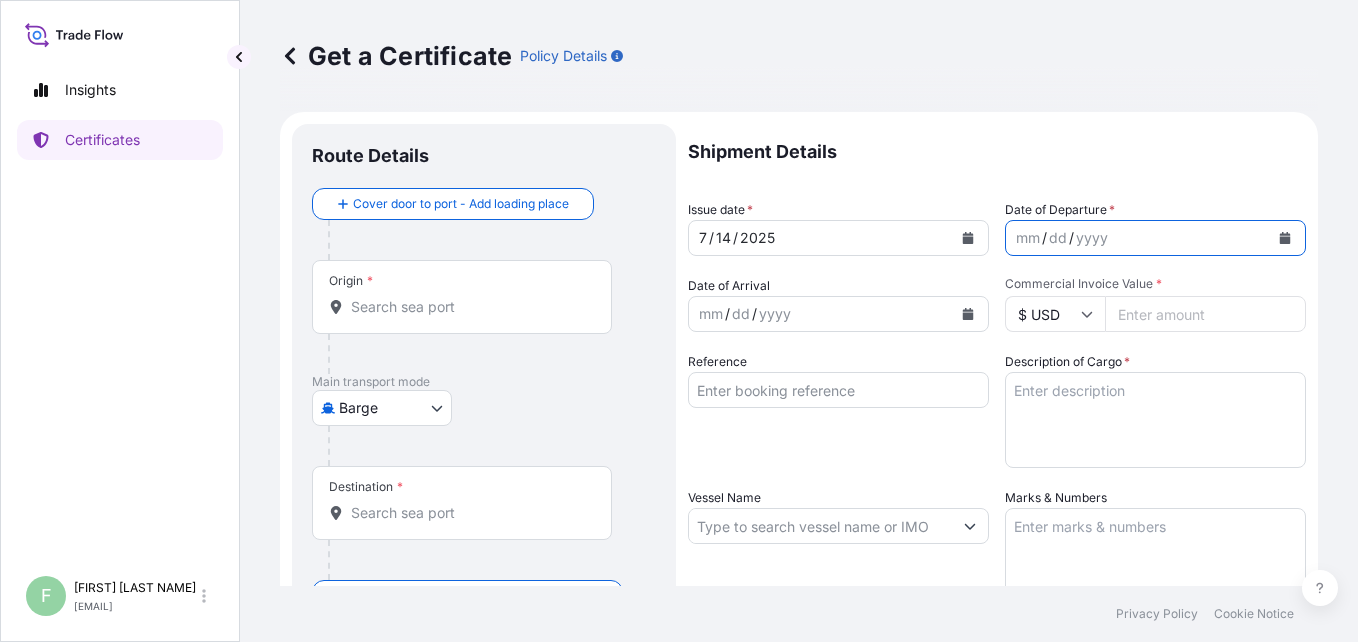 click 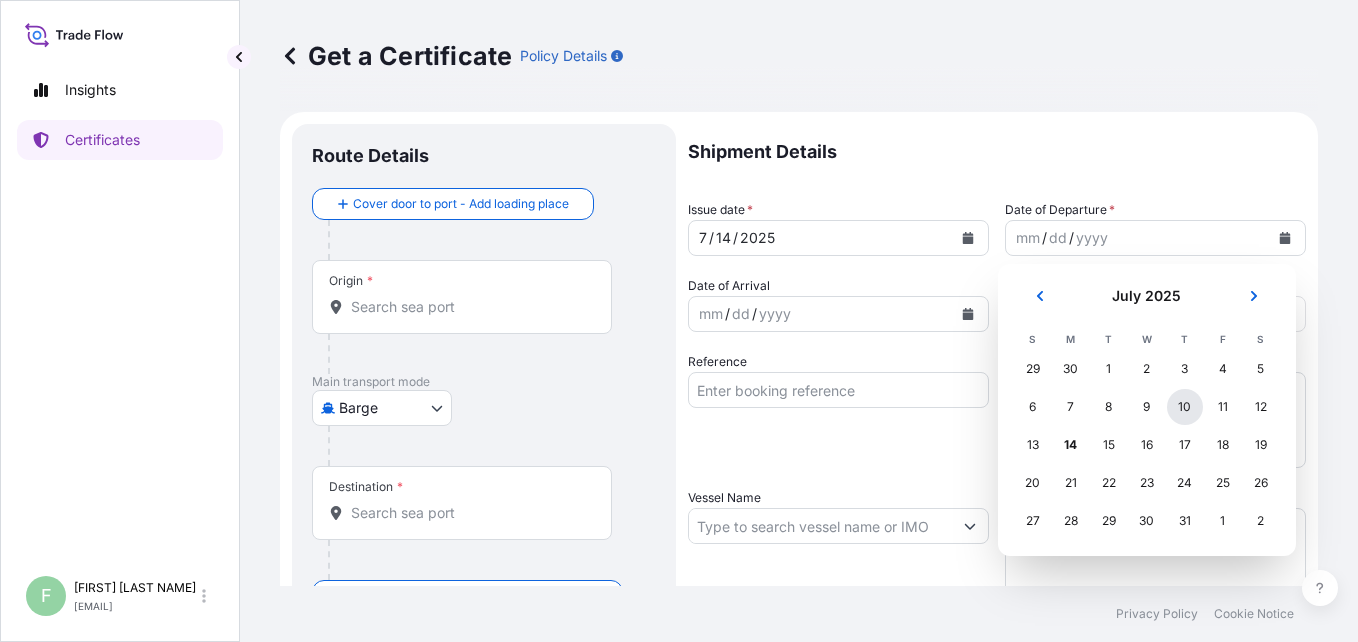 click on "10" at bounding box center (1185, 407) 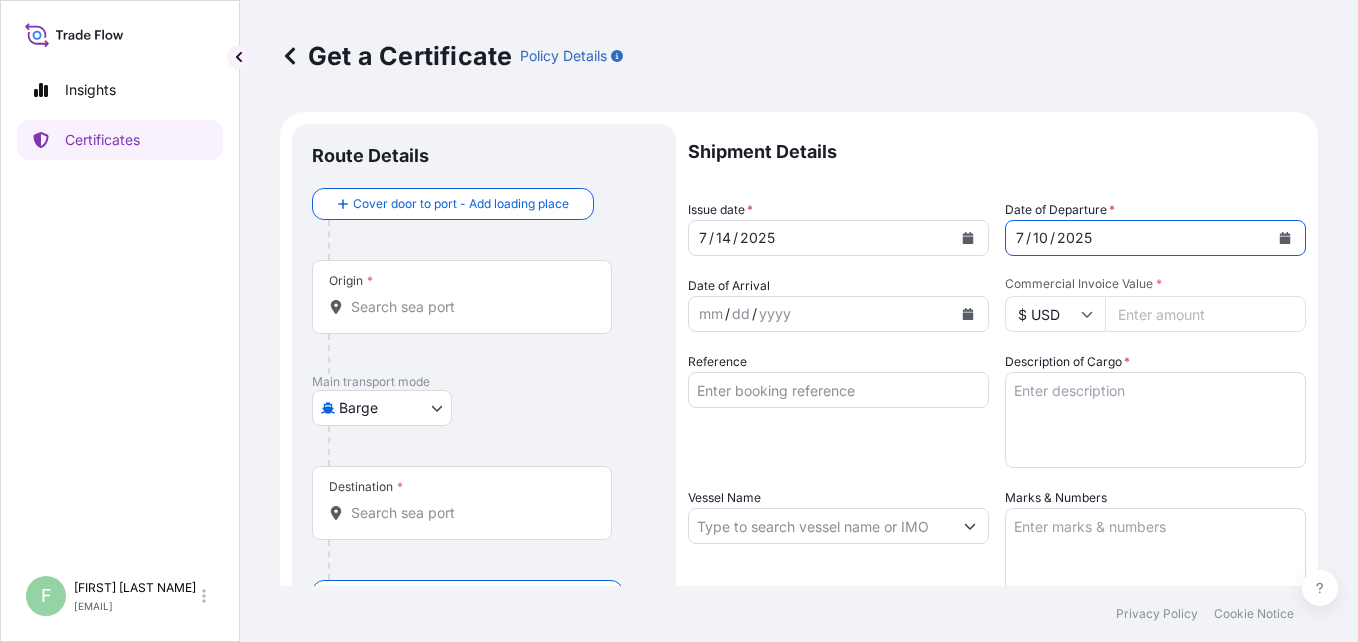 click at bounding box center (968, 314) 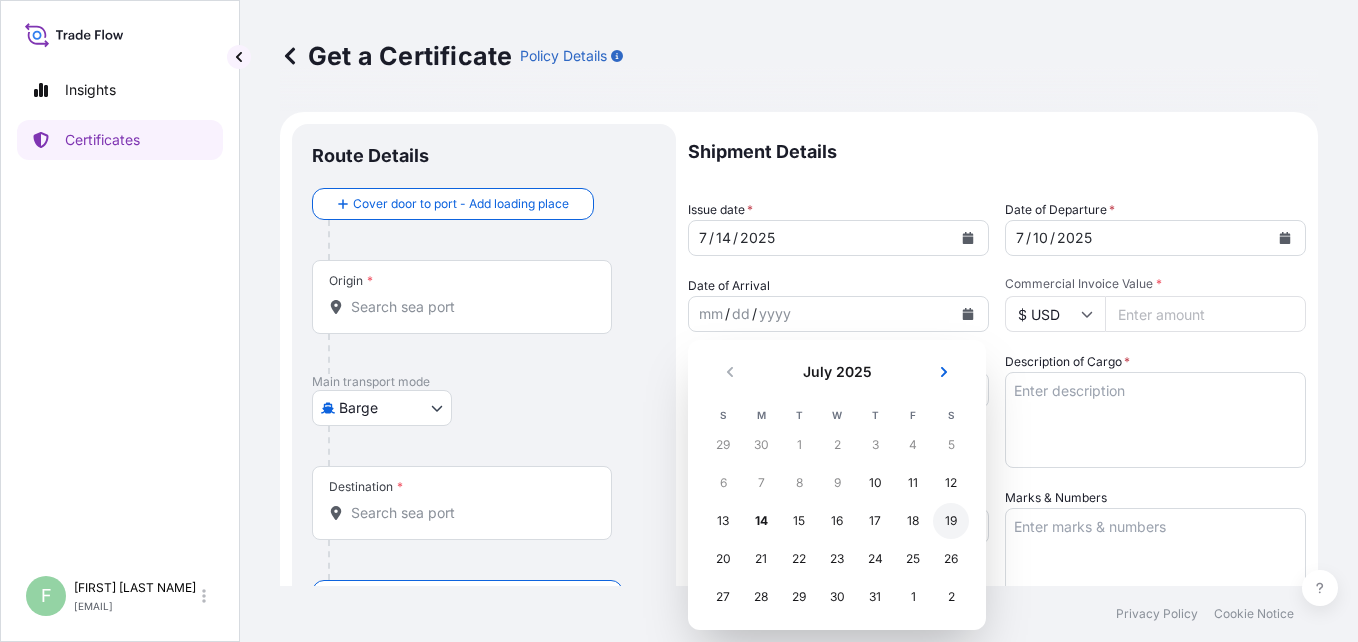 click on "19" at bounding box center (951, 521) 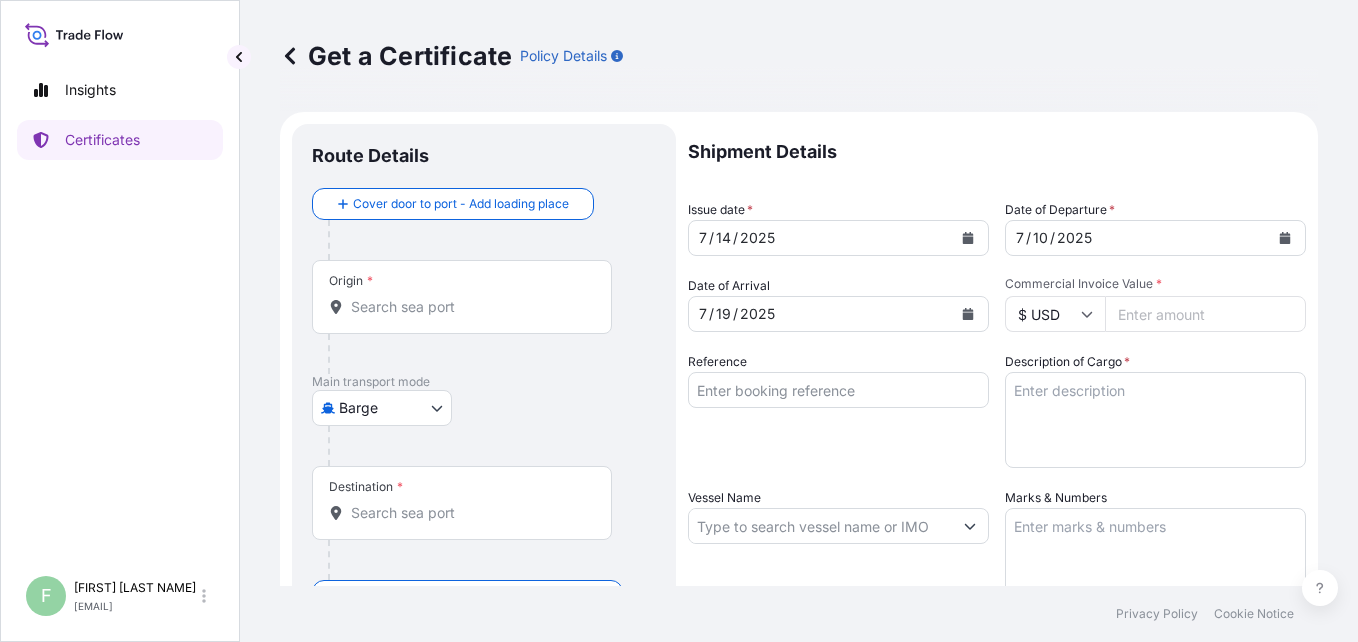 click on "Commercial Invoice Value    *" at bounding box center (1205, 314) 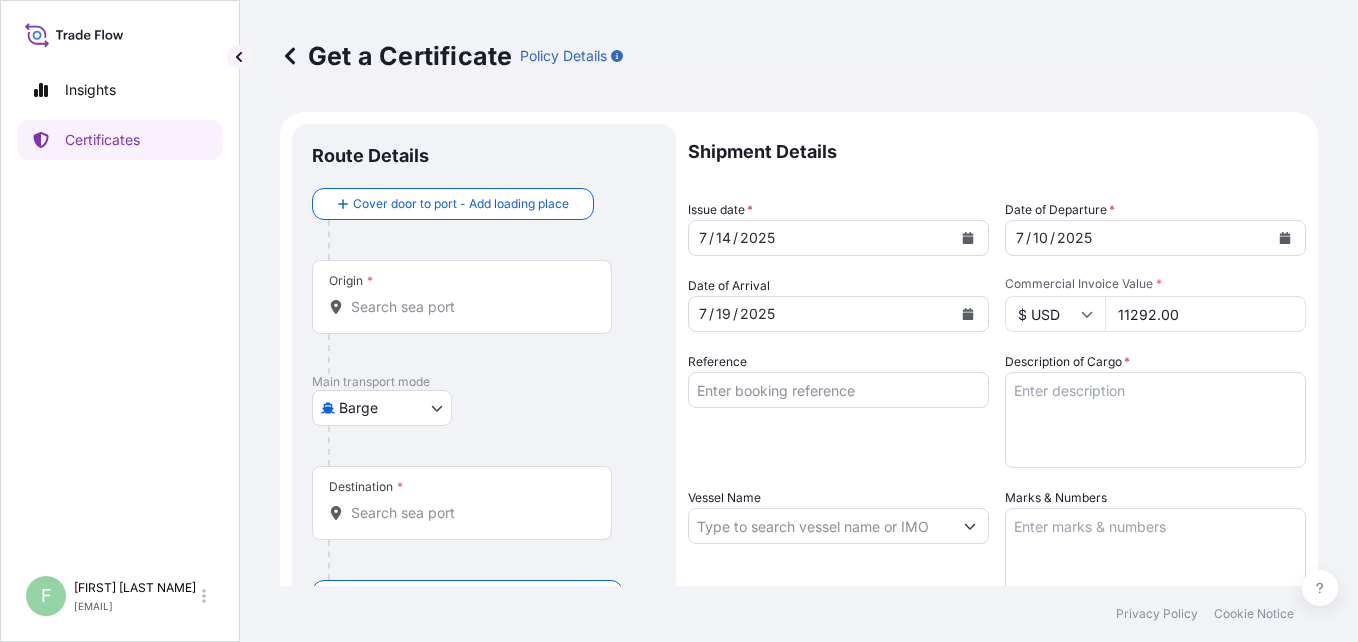 type on "11292.00" 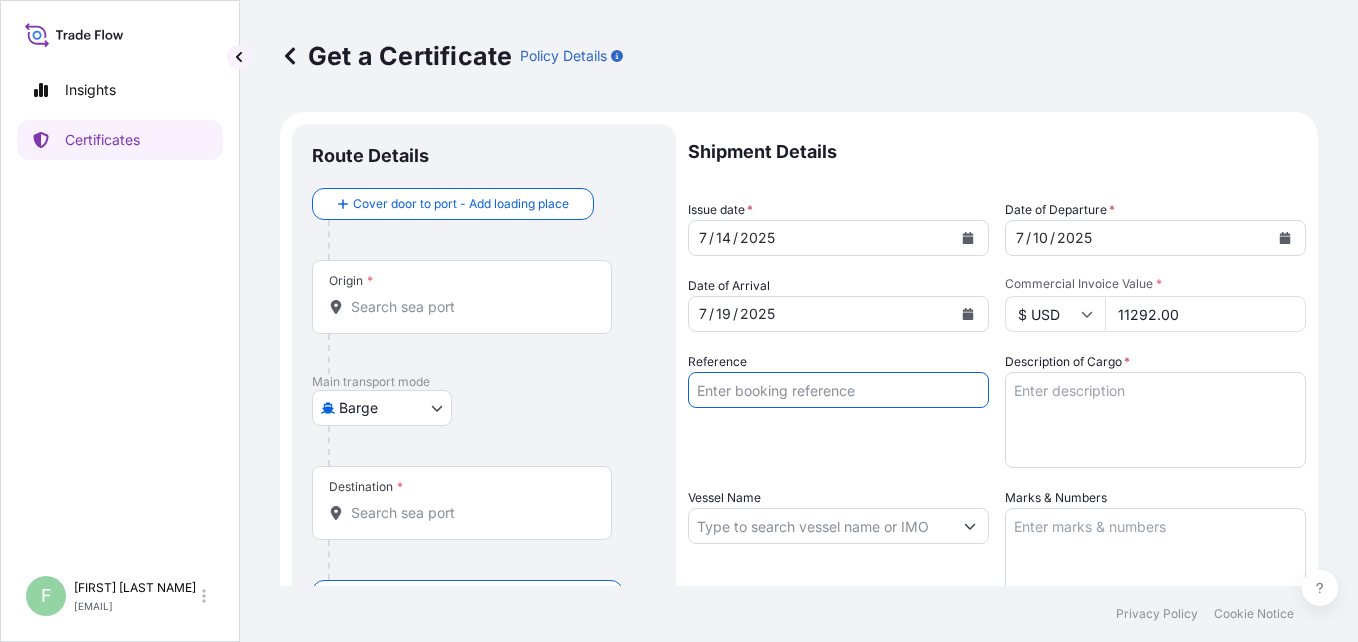 click on "Reference" at bounding box center [838, 390] 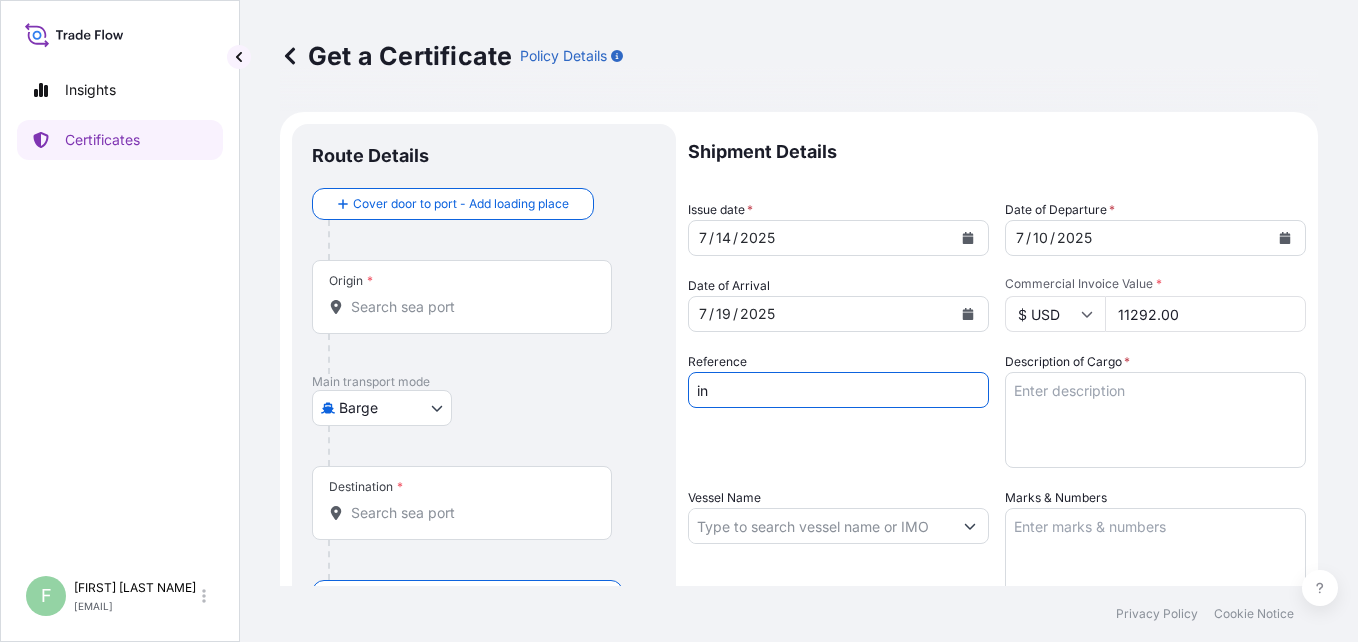 type on "i" 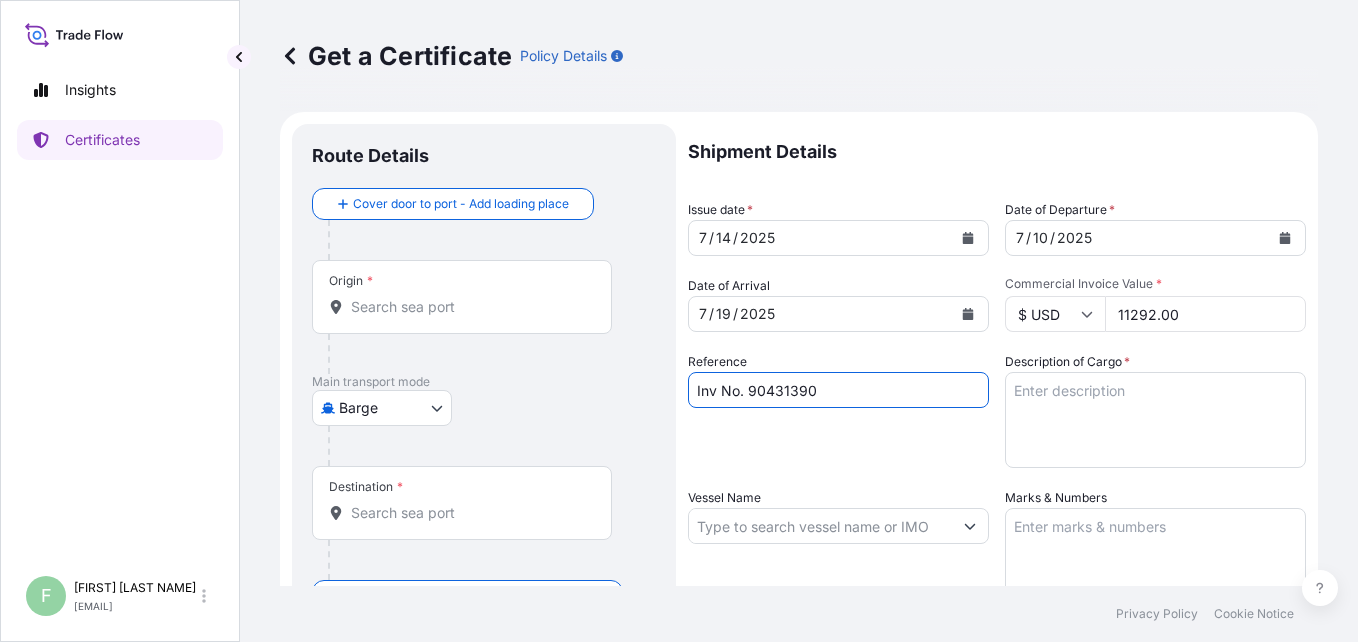 type on "Inv No. 90431390" 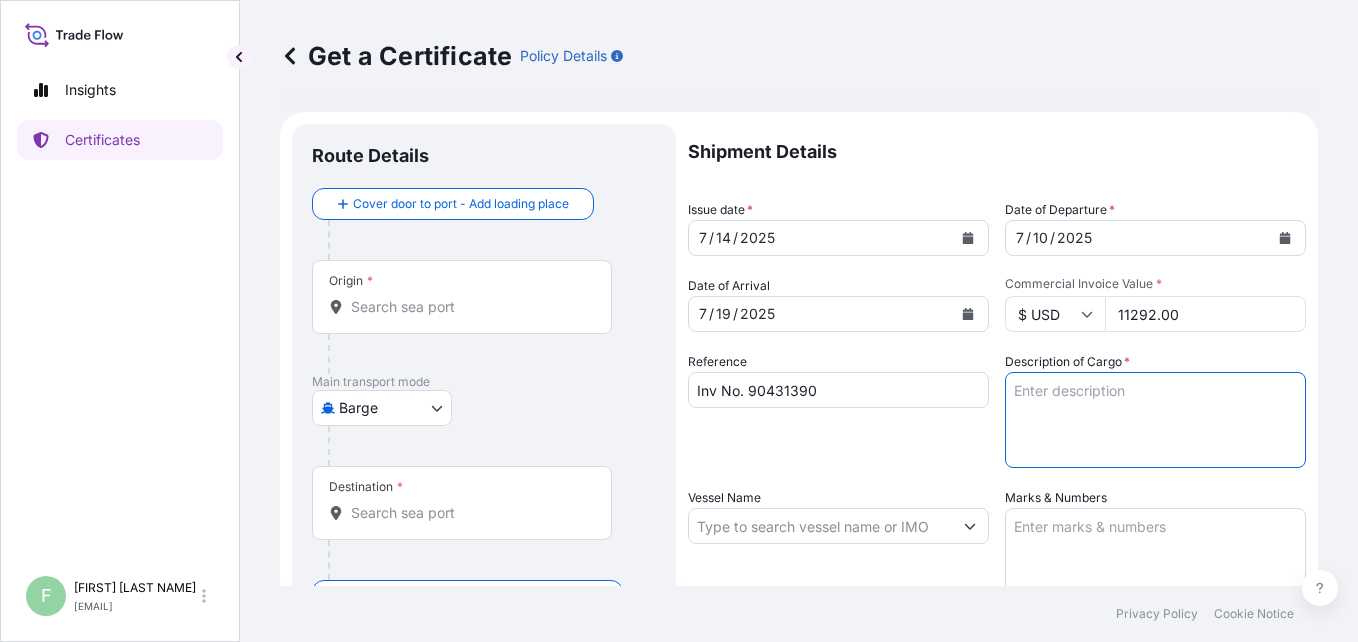 click on "Description of Cargo *" at bounding box center (1155, 420) 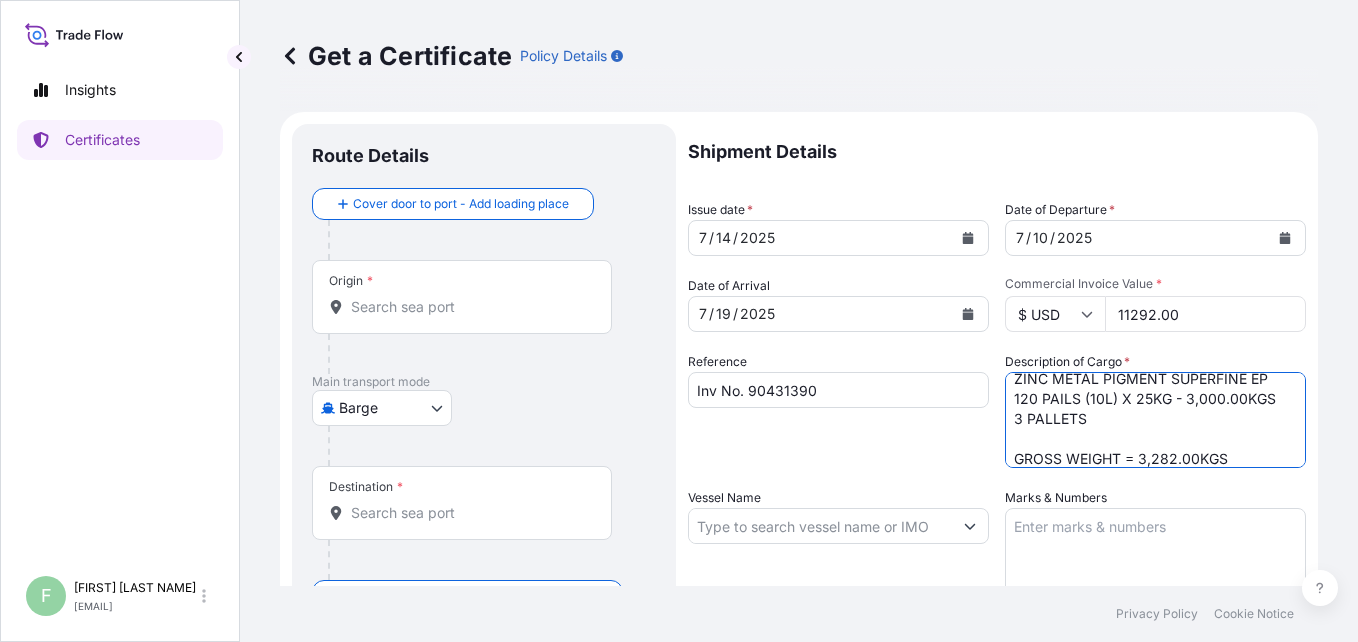 scroll, scrollTop: 32, scrollLeft: 0, axis: vertical 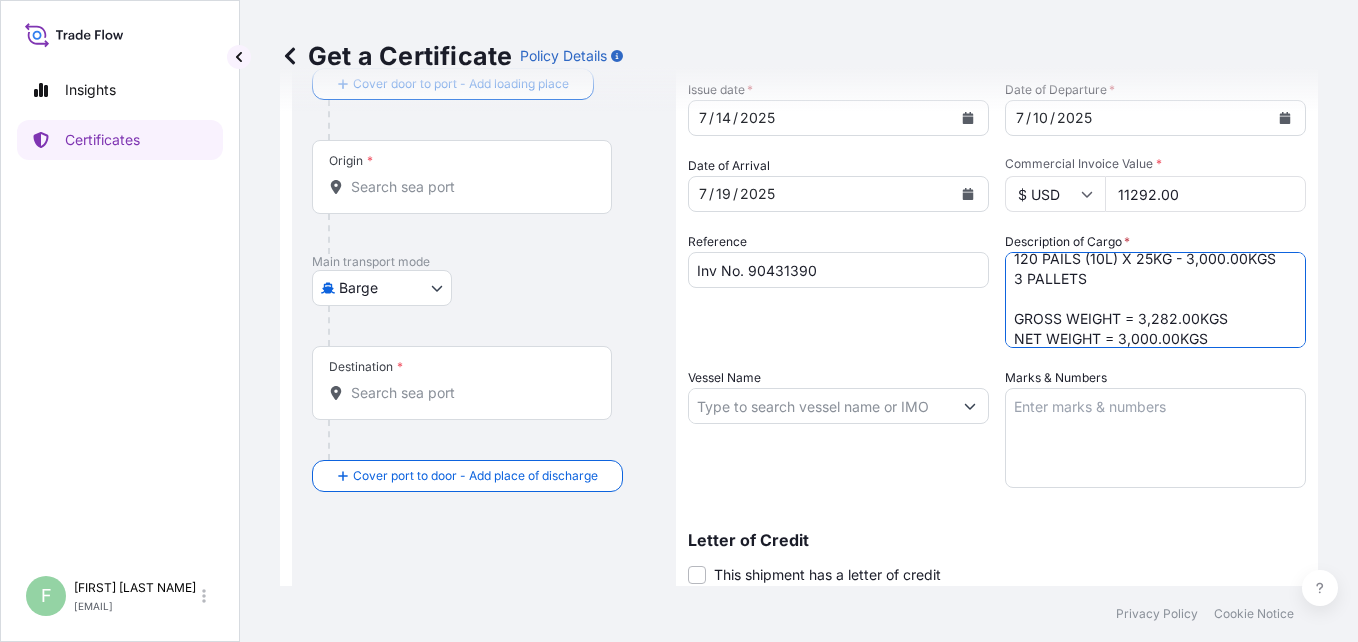 type on "ZINC METAL PIGMENT SUPERFINE EP
120 PAILS (10L) X 25KG - 3,000.00KGS
3 PALLETS
GROSS WEIGHT = 3,282.00KGS
NET WEIGHT = 3,000.00KGS" 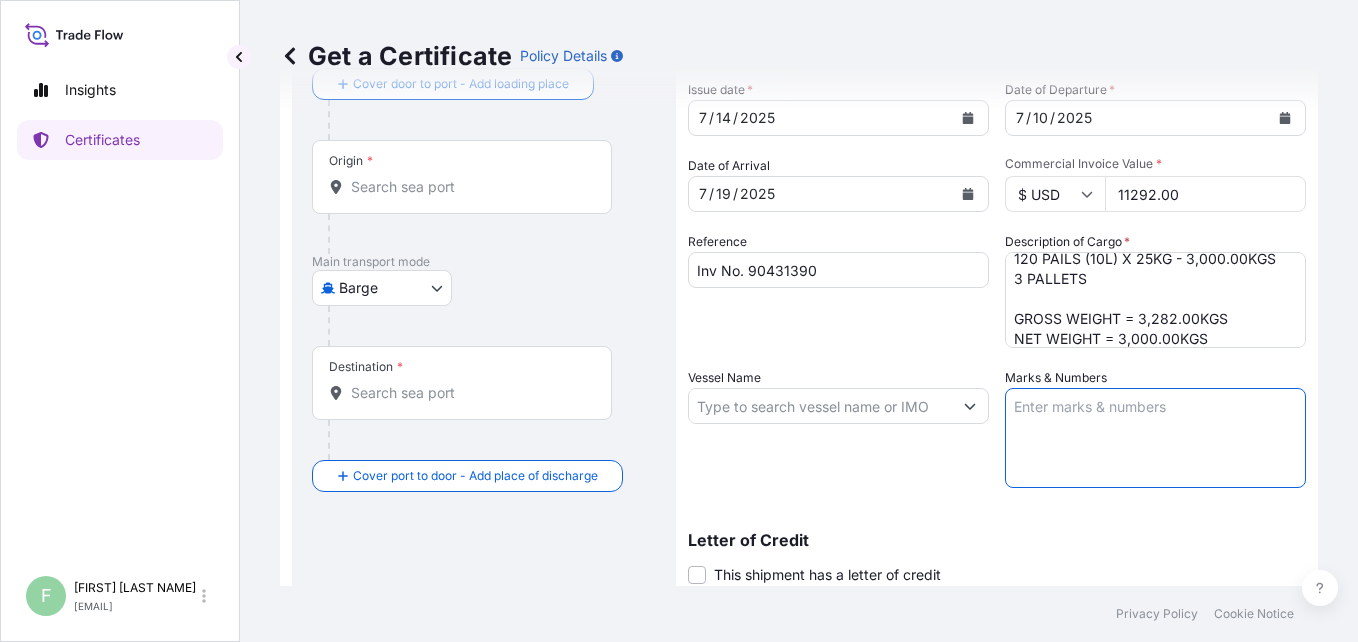 click on "Marks & Numbers" at bounding box center (1155, 438) 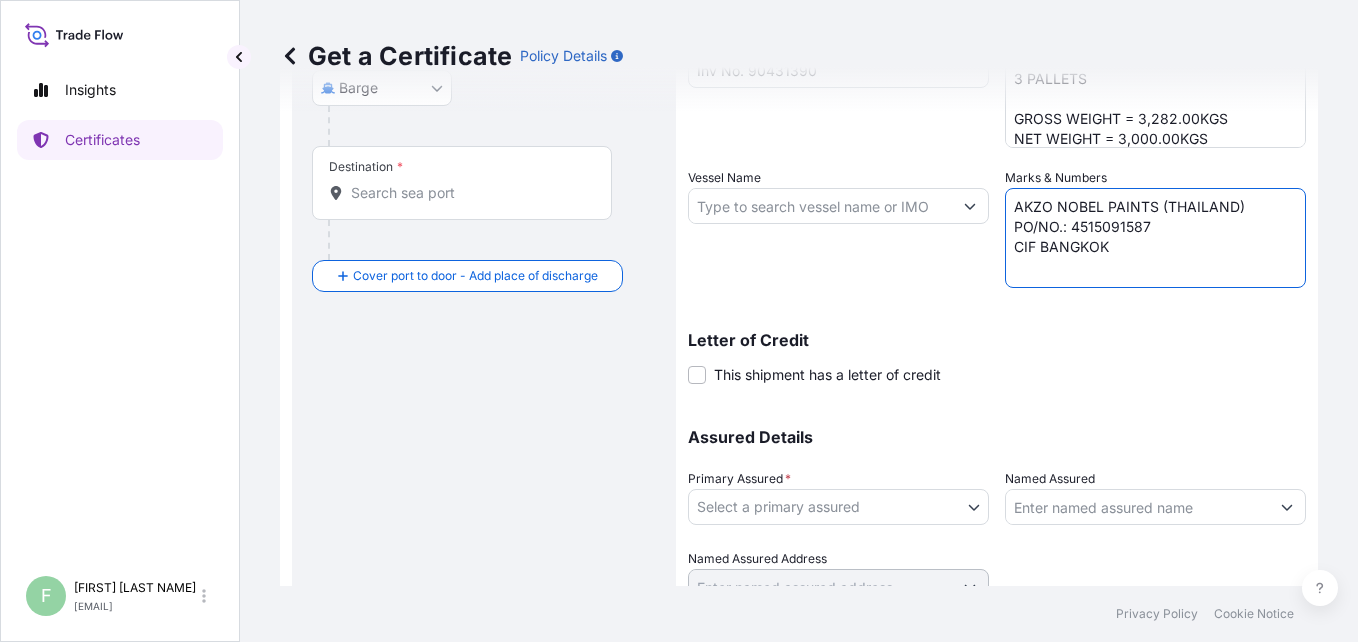 scroll, scrollTop: 360, scrollLeft: 0, axis: vertical 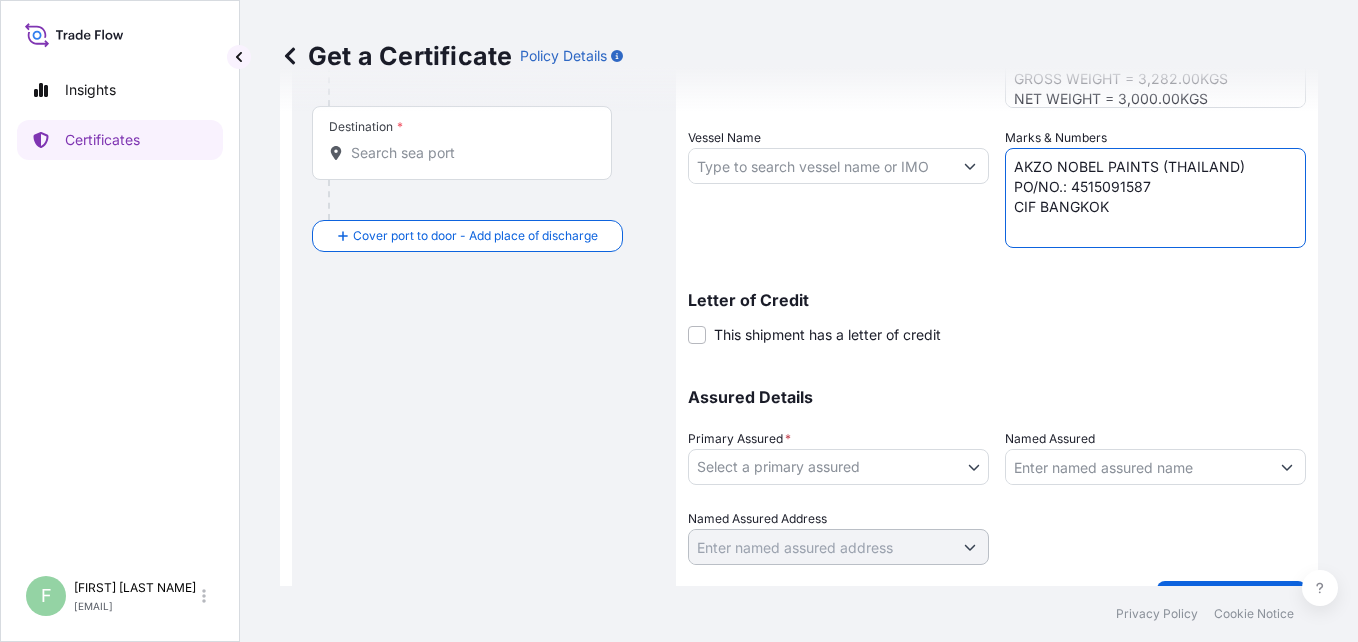 type on "AKZO NOBEL PAINTS (THAILAND)
PO/NO.: 4515091587
CIF BANGKOK" 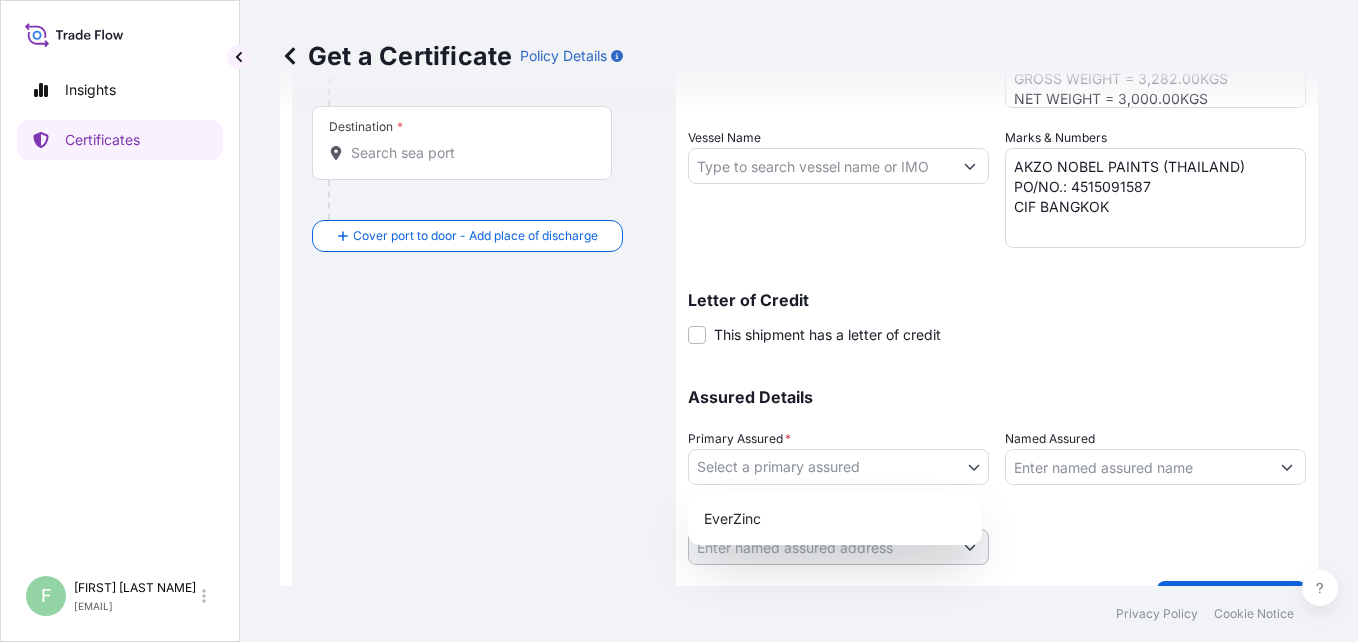 click on "Insights Certificates F [LAST NAME]   [LAST NAME] [EMAIL] Get a Certificate Policy Details Route Details Cover door to port - Add loading place Place of loading Road / Inland Road / Inland Origin * Main transport mode Barge Air Barge Exhibition Road Mail / Parcel Post Ocean Vessel Destination * Cover port to door - Add place of discharge Road / Inland Road / Inland Place of Discharge Shipment Details Issue date * [DATE] Date of Departure * [DATE] Date of Arrival [DATE] Commodity Zinc Dust, Zinc Oxide, Zinc Metal,  Zinc Fines & Zinc Coproducts Packing Category Commercial Invoice Value    * $ USD [AMOUNT] Reference Inv No. [INV_NO] Description of Cargo * ZINC METAL PIGMENT SUPERFINE EP
120 PAILS (10L) X 25KG - 3,000.00KGS
3 PALLETS
GROSS WEIGHT = 3,282.00KGS
NET WEIGHT = 3,000.00KGS Vessel Name Marks & Numbers AKZO NOBEL PAINTS (THAILAND)
PO/NO.: 4515091587
CIF BANGKOK Letter of Credit This shipment has a letter of credit Letter of credit * Assured Details Primary Assured" at bounding box center (679, 321) 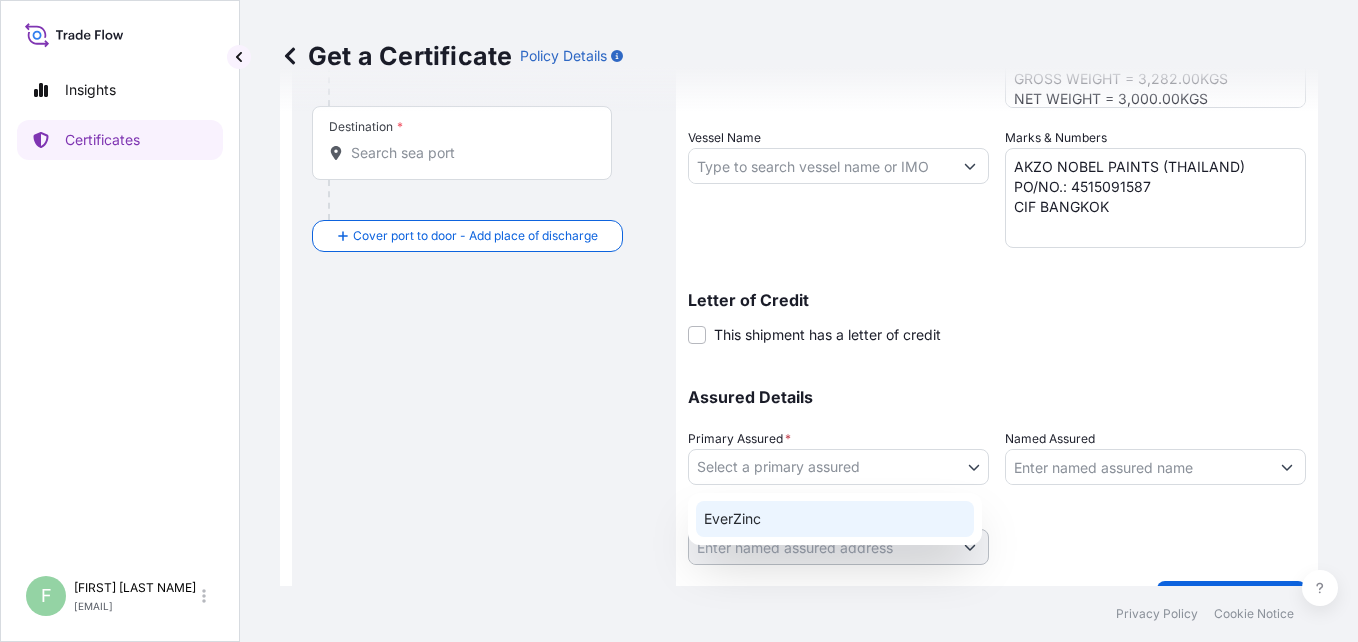 click on "EverZinc" at bounding box center (835, 519) 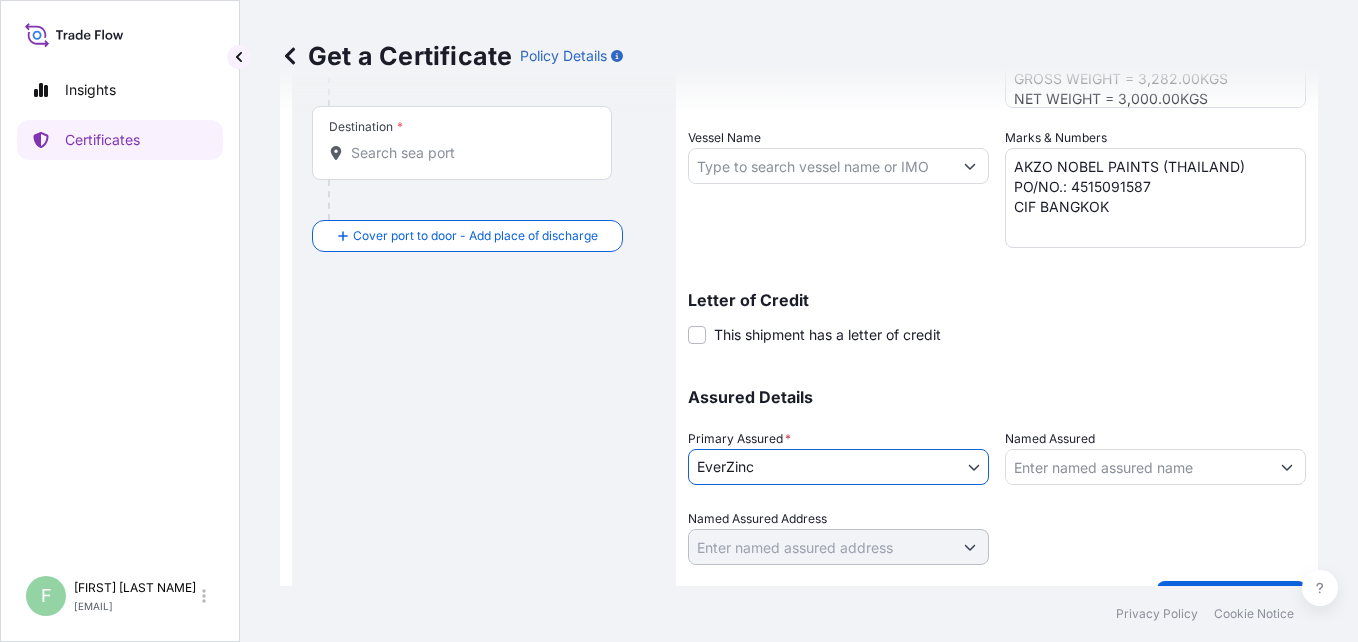 click on "Vessel Name" at bounding box center (820, 166) 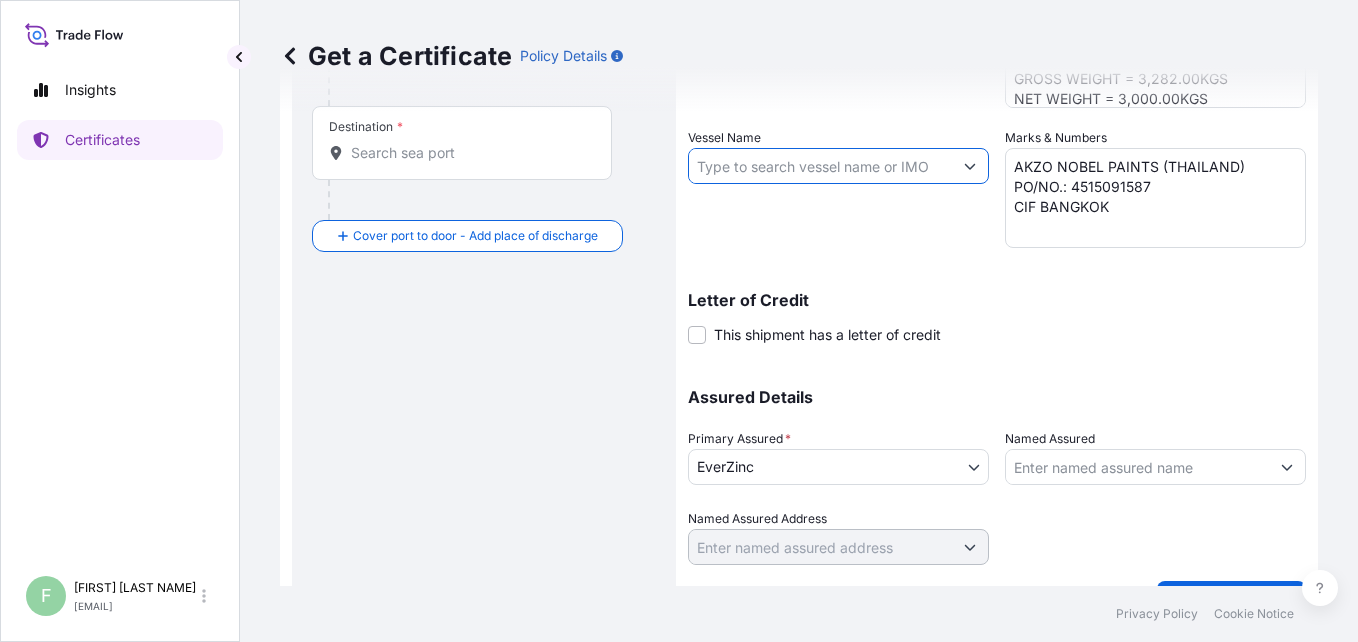 type on "U" 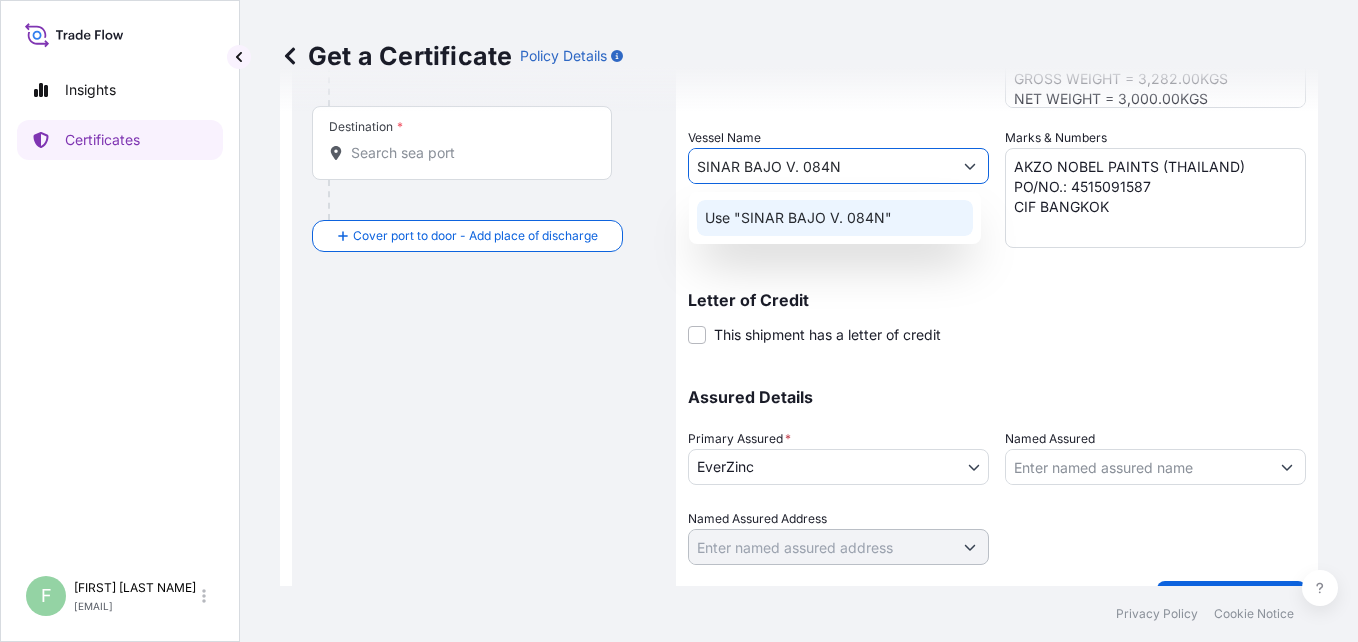 click on "Use "SINAR BAJO V. 084N"" 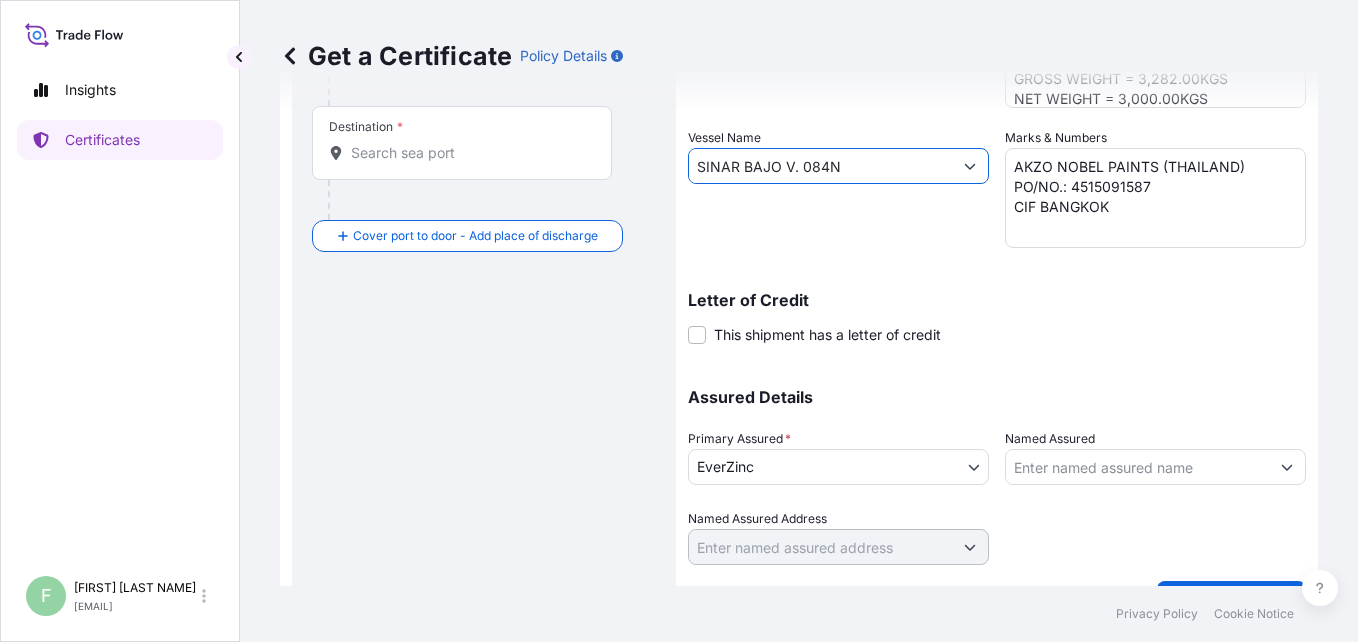 type on "SINAR BAJO V. 084N" 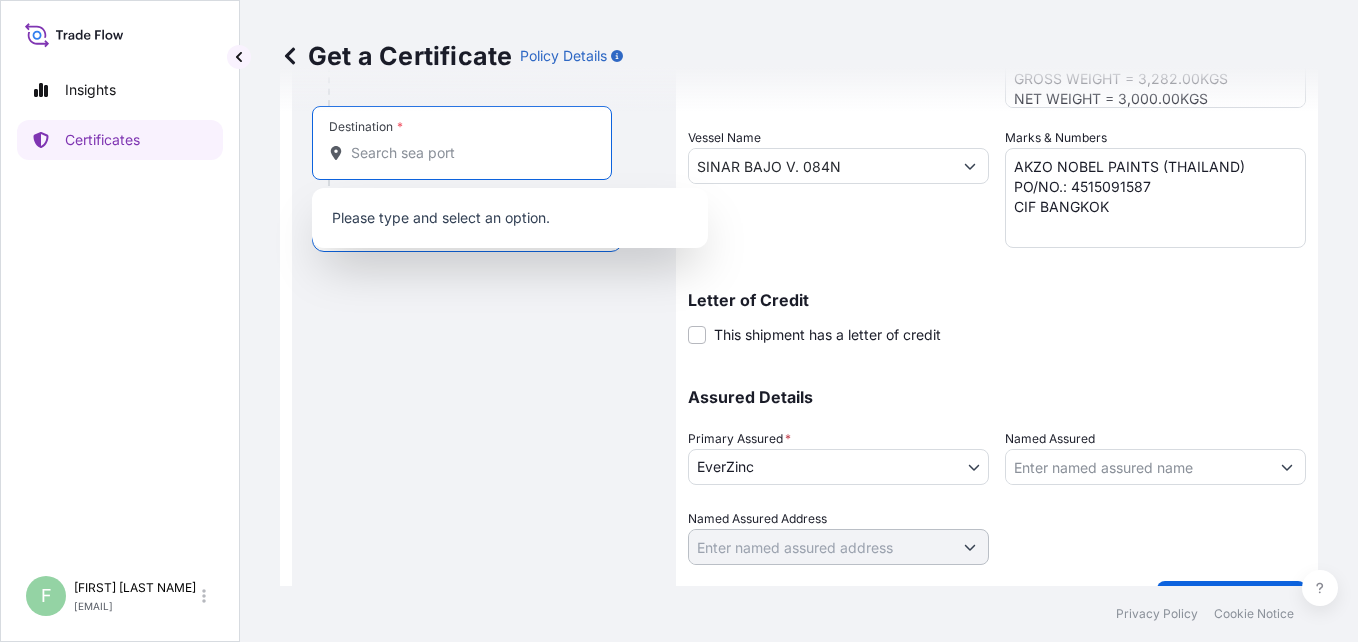 click on "Destination *" at bounding box center (469, 153) 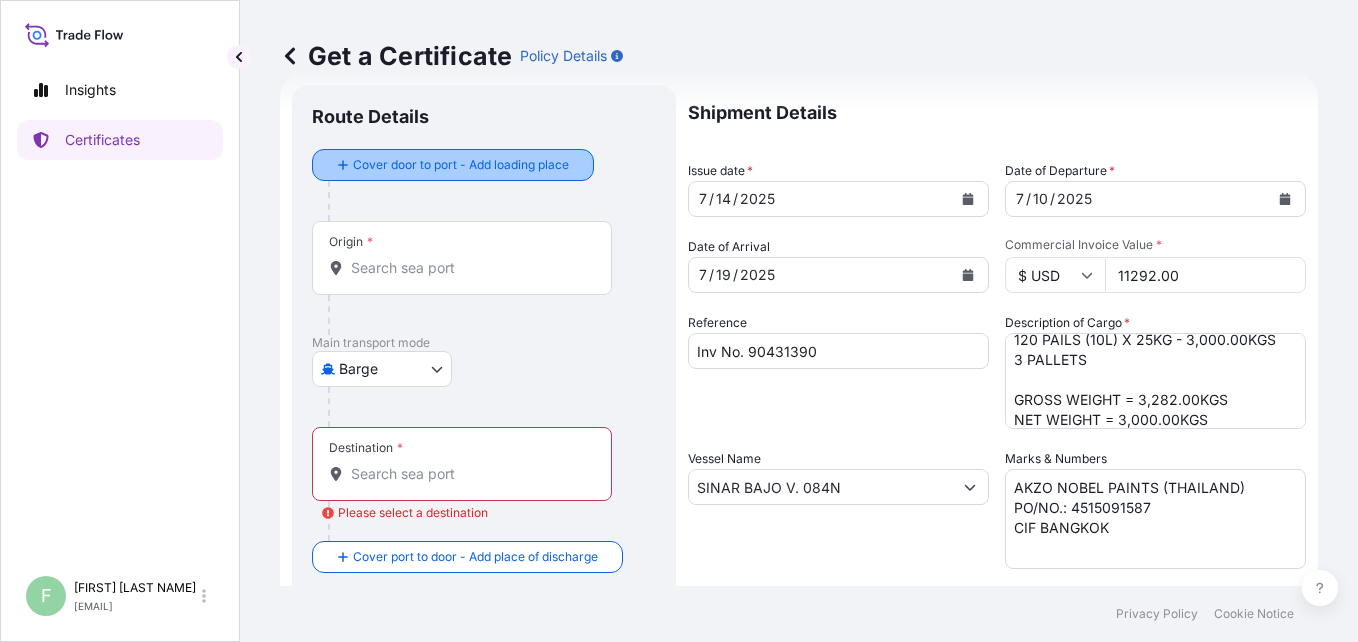 scroll, scrollTop: 37, scrollLeft: 0, axis: vertical 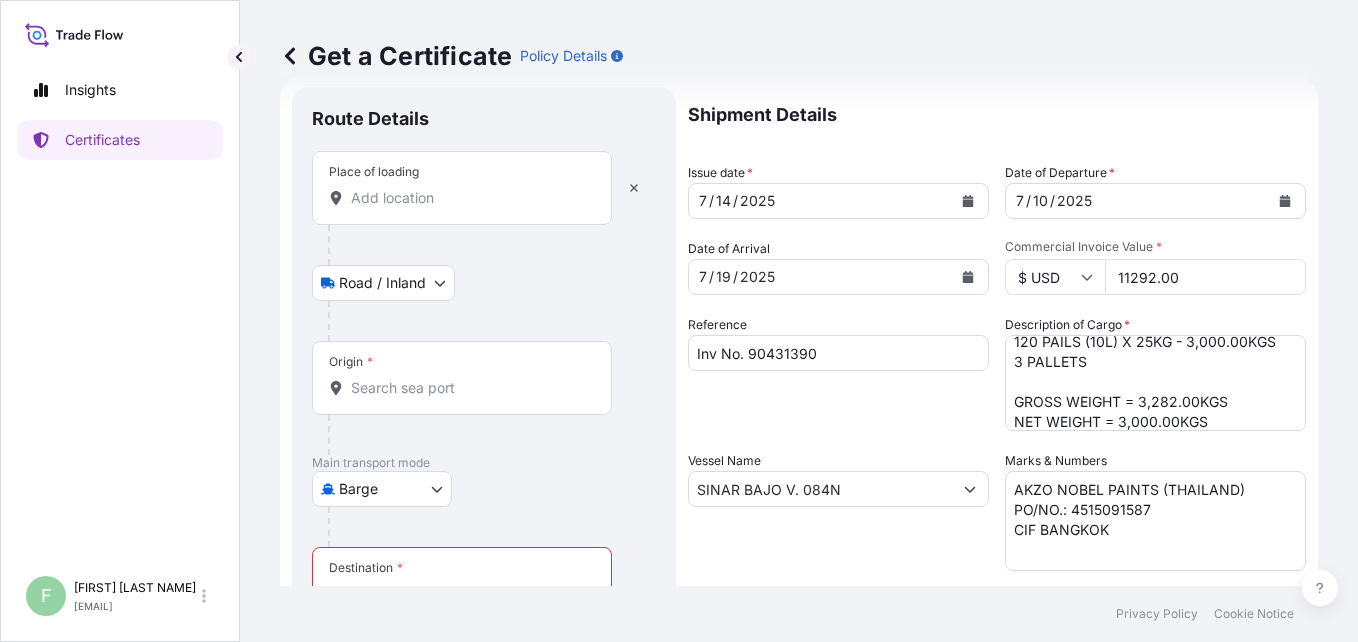 click on "Place of loading" at bounding box center (469, 198) 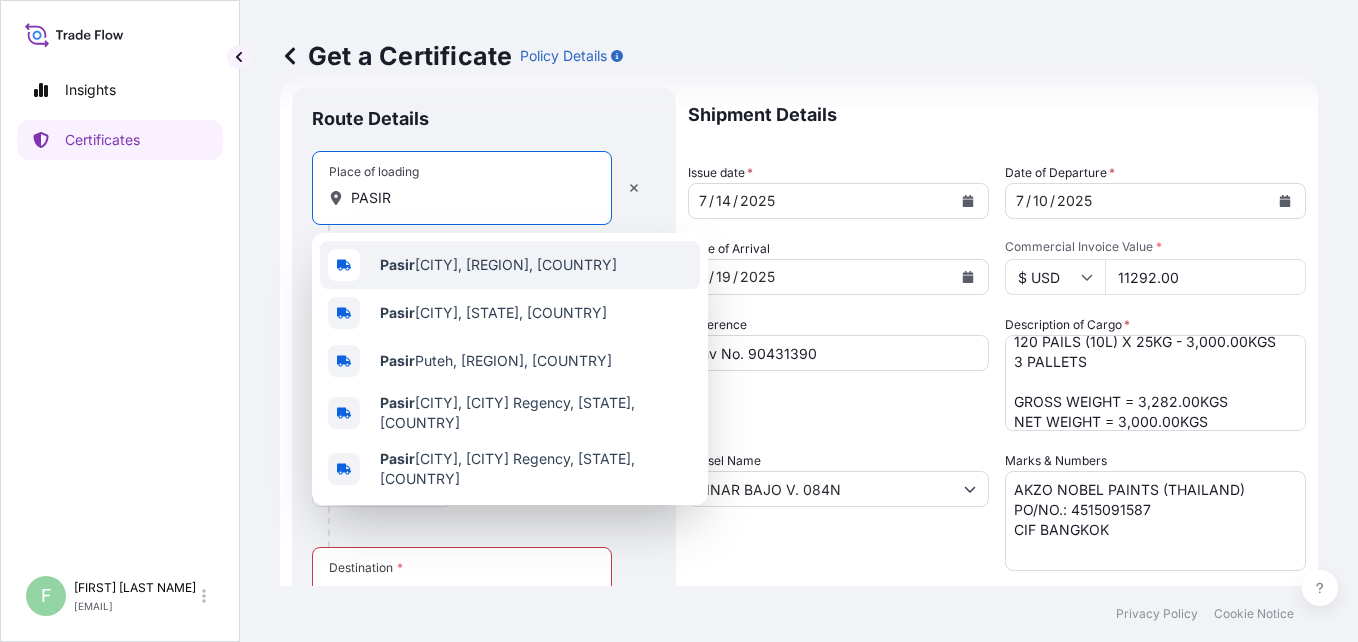 click on "Pasir" at bounding box center [397, 264] 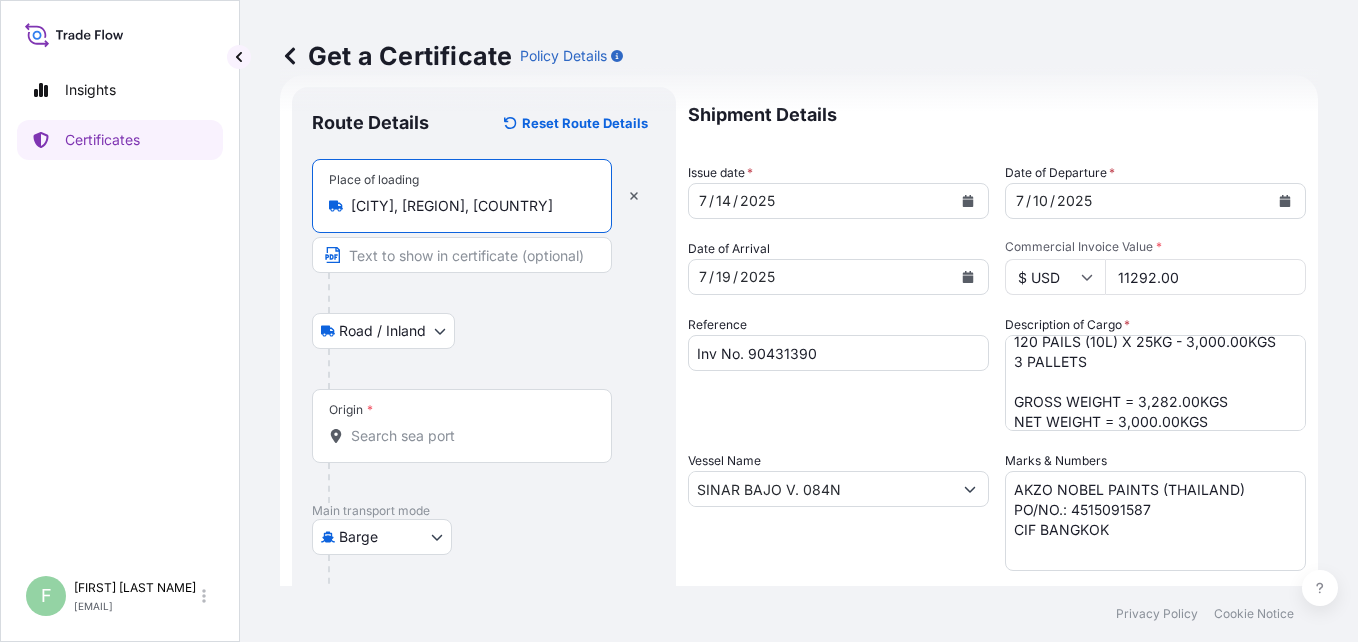 type on "[CITY], [REGION], [COUNTRY]" 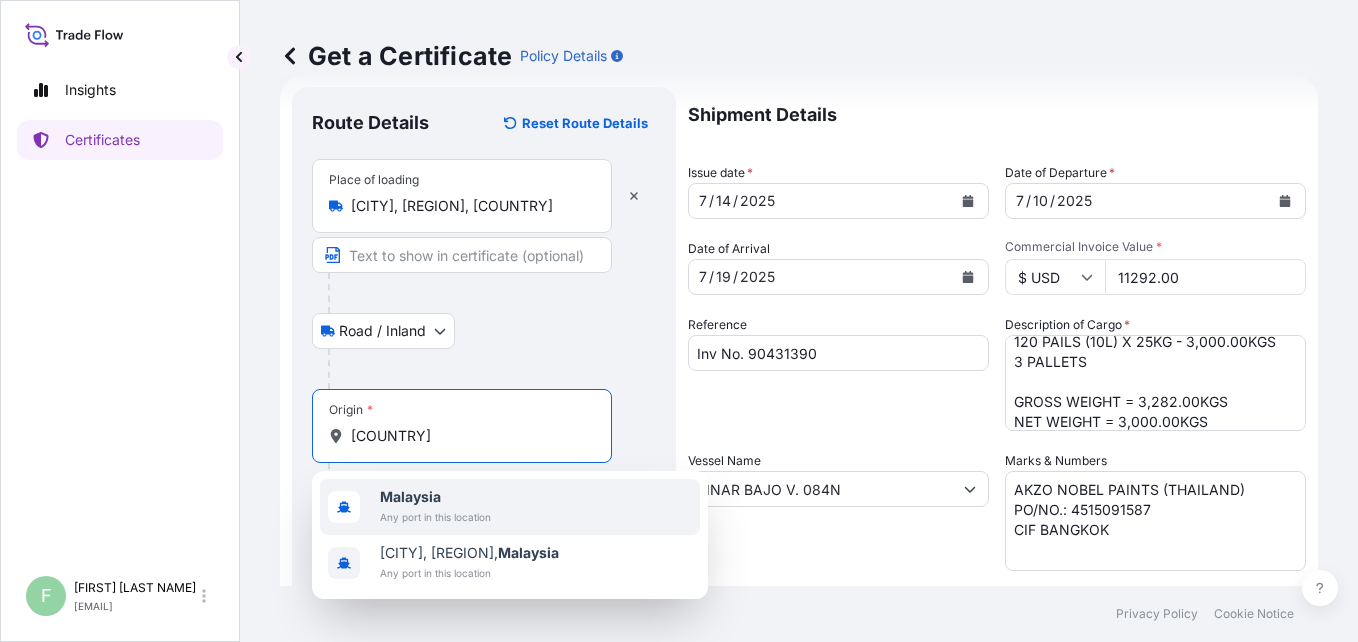click on "Malaysia" at bounding box center (410, 496) 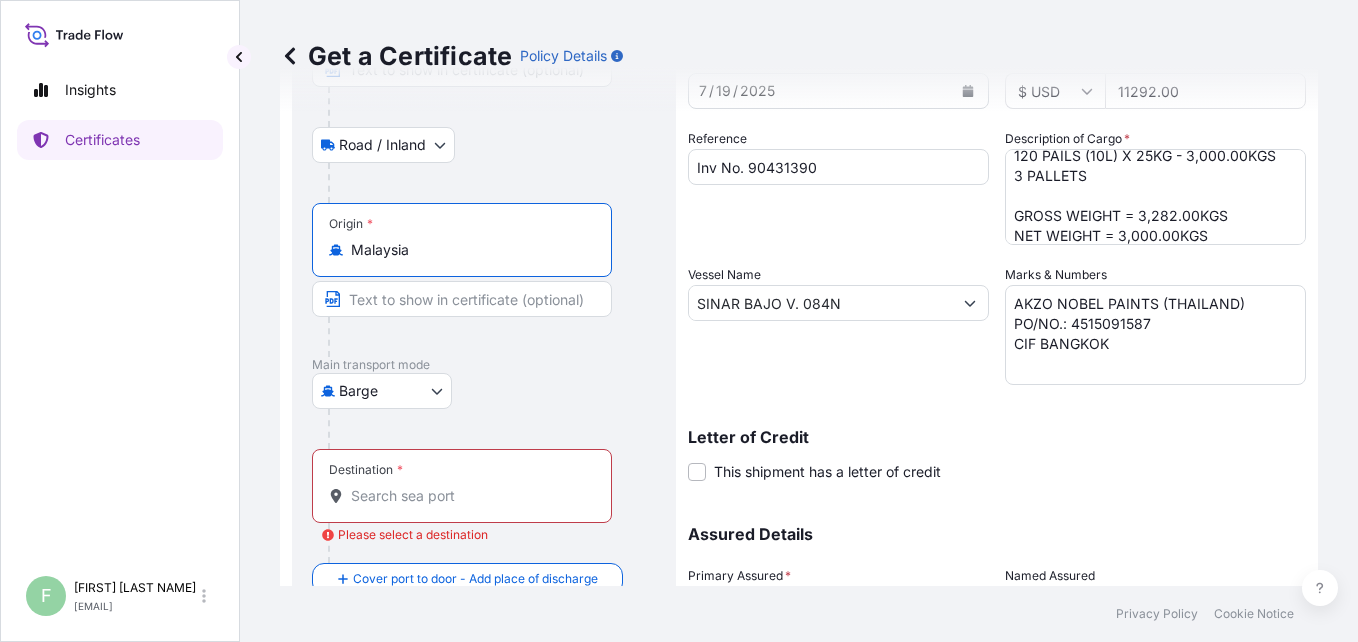 scroll, scrollTop: 237, scrollLeft: 0, axis: vertical 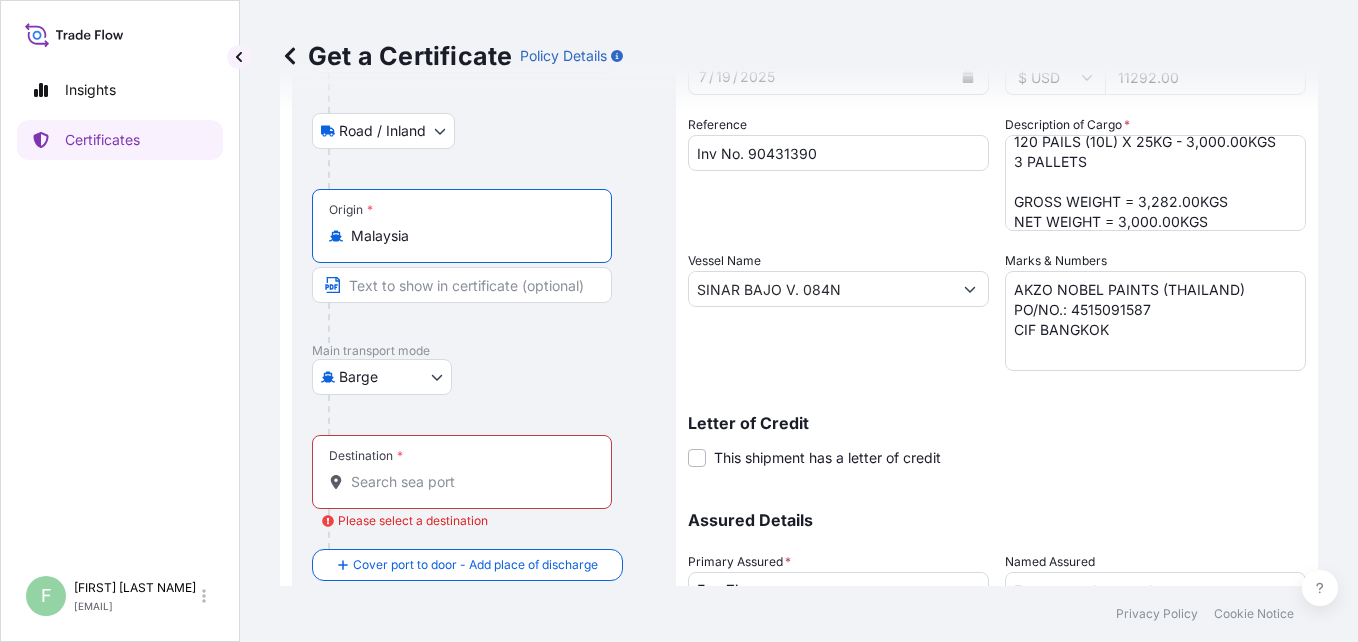 type on "Malaysia" 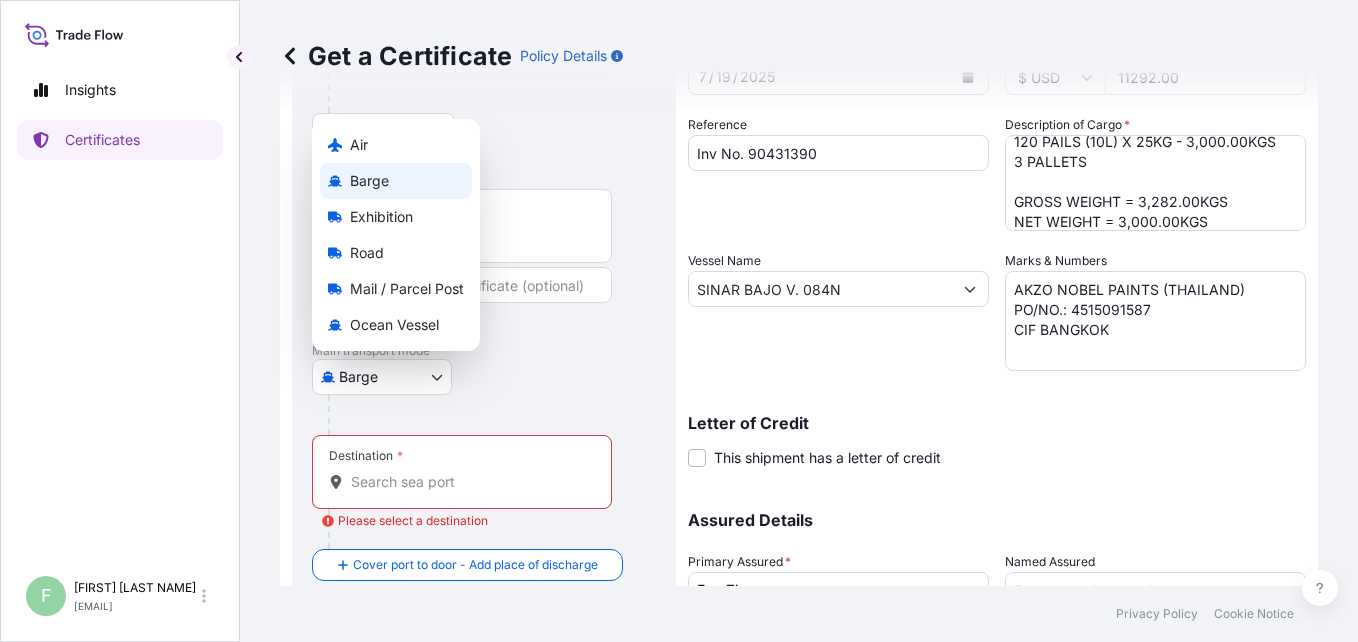 click on "2 options available.
Insights Certificates F [LAST NAME]   [LAST NAME] [EMAIL] Get a Certificate Policy Details Route Details Reset Route Details Place of loading [CITY], [REGION], [COUNTRY] Road / Inland Road / Inland Origin * [COUNTRY] Main transport mode Barge Air Barge Exhibition Road Mail / Parcel Post Ocean Vessel Destination * Please select a destination Cover port to door - Add place of discharge Road / Inland Road / Inland Place of Discharge Shipment Details Issue date * [DATE] Date of Departure * [DATE] Date of Arrival [DATE] Commodity Zinc Dust, Zinc Oxide, Zinc Metal,  Zinc Fines & Zinc Coproducts Packing Category Commercial Invoice Value    * $ USD [AMOUNT] Reference Inv No. [INV_NO] Description of Cargo * ZINC METAL PIGMENT SUPERFINE EP
120 PAILS (10L) X 25KG - 3,000.00KGS
3 PALLETS
GROSS WEIGHT = 3,282.00KGS
NET WEIGHT = 3,000.00KGS Vessel Name SINAR BAJO V. 084N Marks & Numbers AKZO NOBEL PAINTS (THAILAND)
PO/NO.: 4515091587
CIF BANGKOK Letter of Credit *" at bounding box center [679, 321] 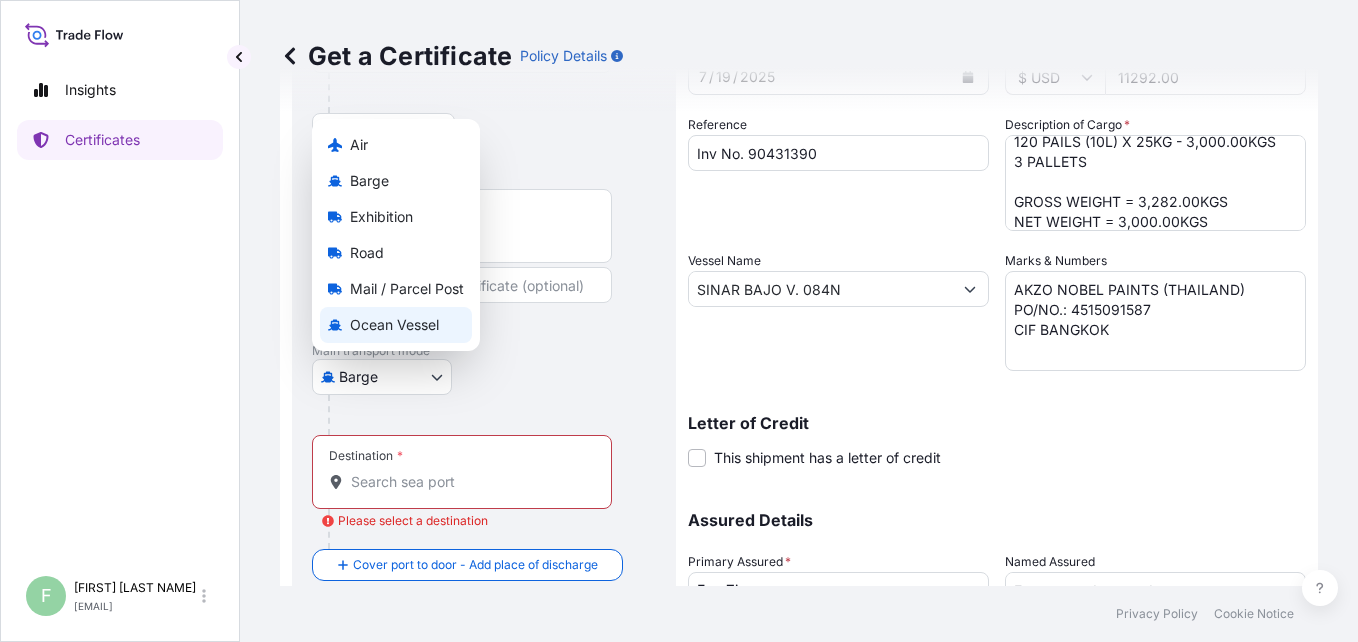 click on "Ocean Vessel" at bounding box center (394, 325) 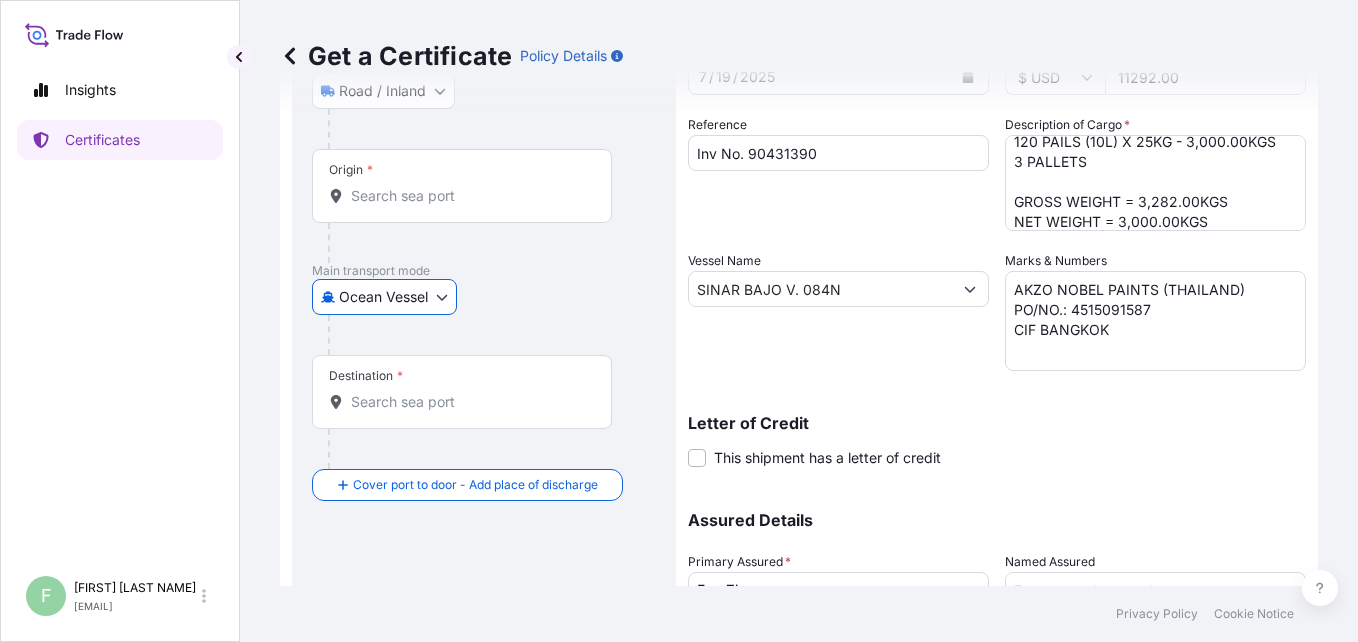 click on "Destination *" at bounding box center [469, 402] 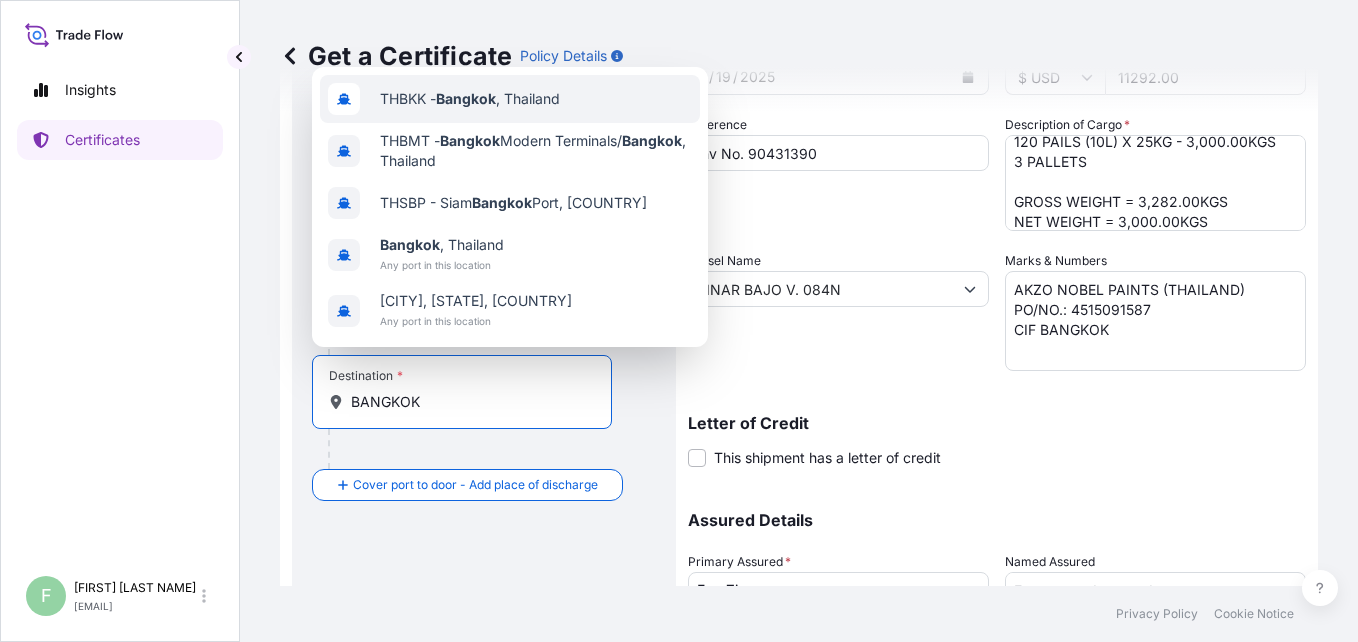 click on "THBKK -  [CITY] , [COUNTRY]" at bounding box center [470, 99] 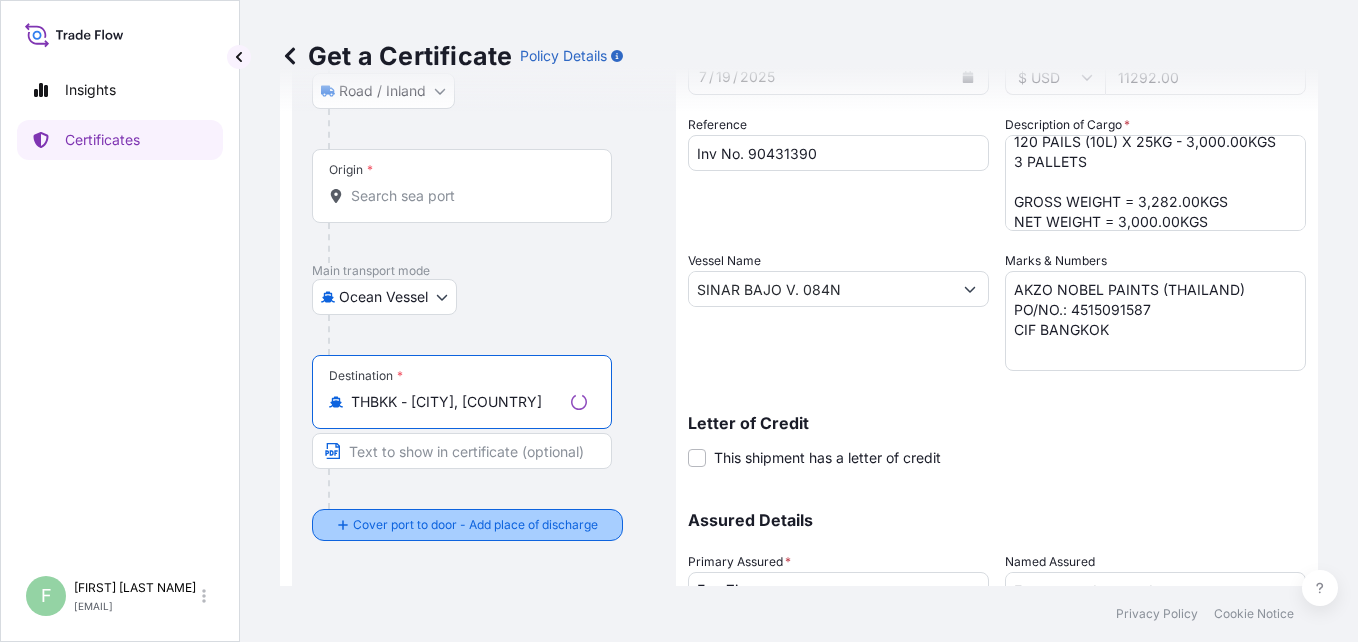 type on "THBKK - [CITY], [COUNTRY]" 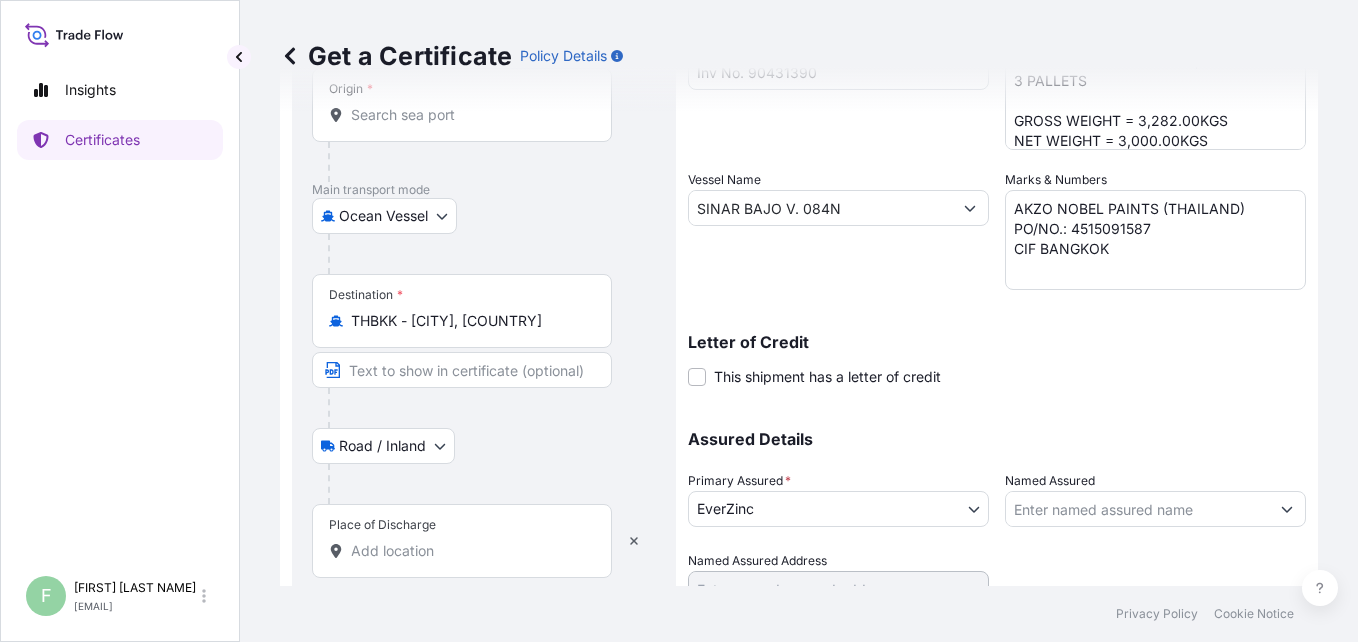 scroll, scrollTop: 357, scrollLeft: 0, axis: vertical 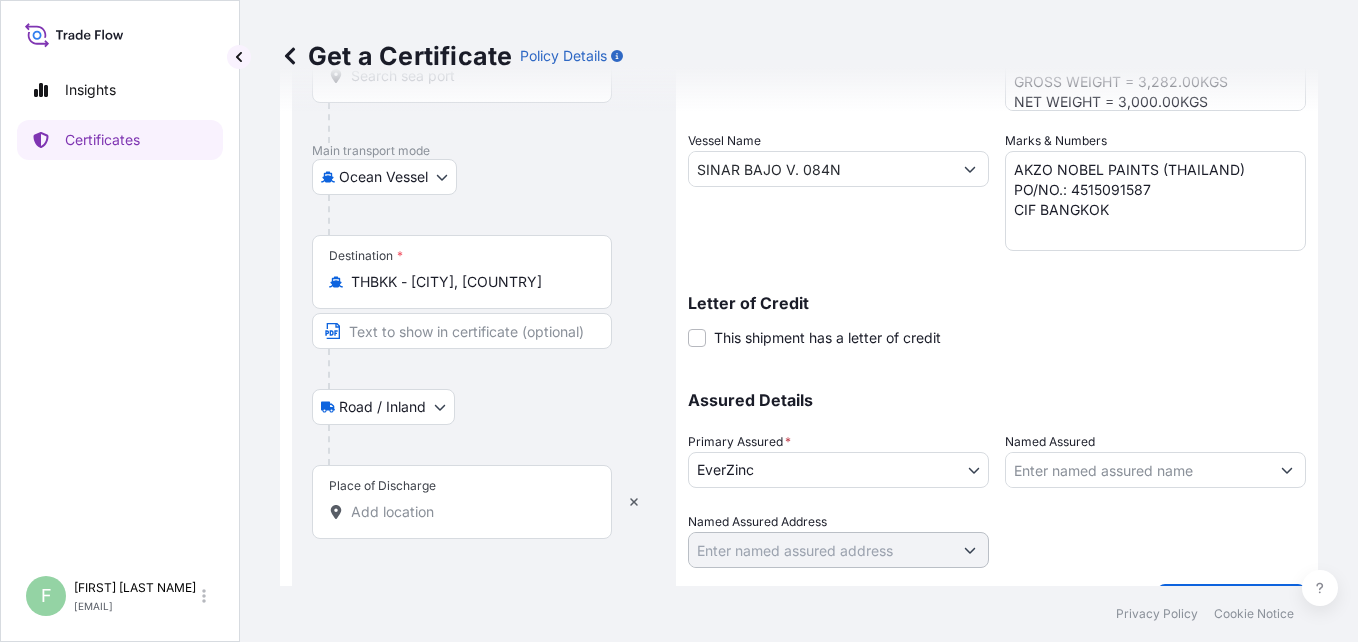 click on "Place of Discharge" at bounding box center (469, 512) 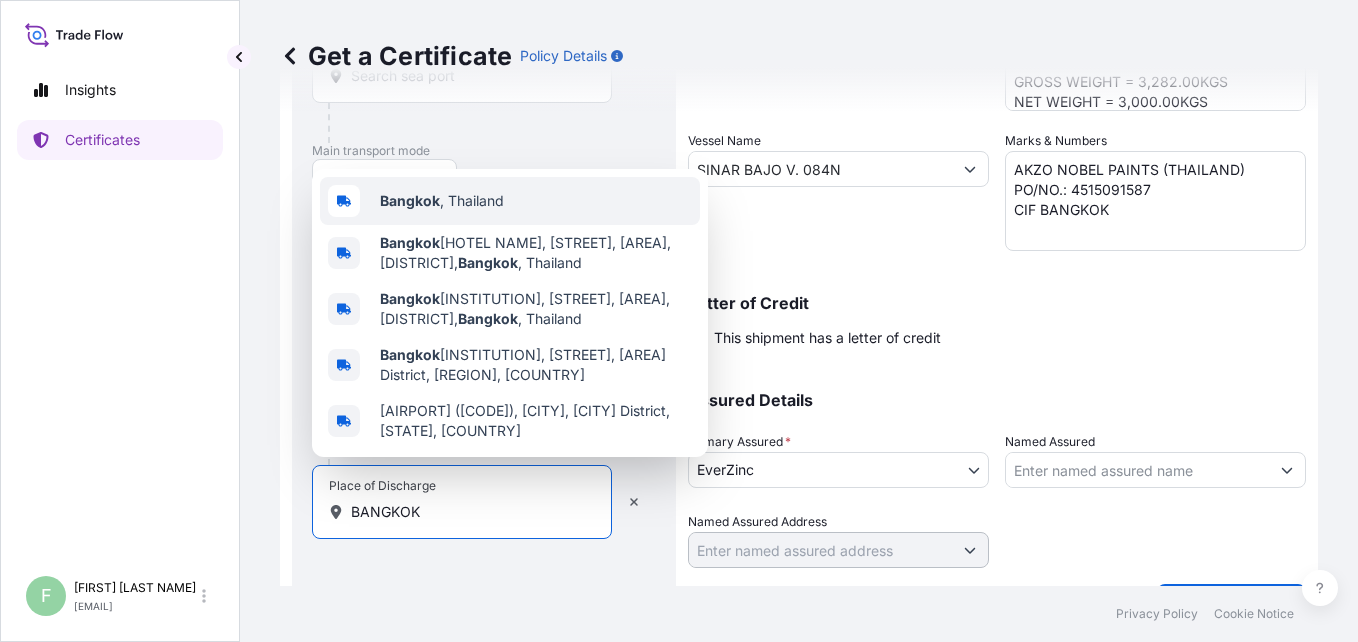 click on "[CITY] , [COUNTRY]" at bounding box center [510, 201] 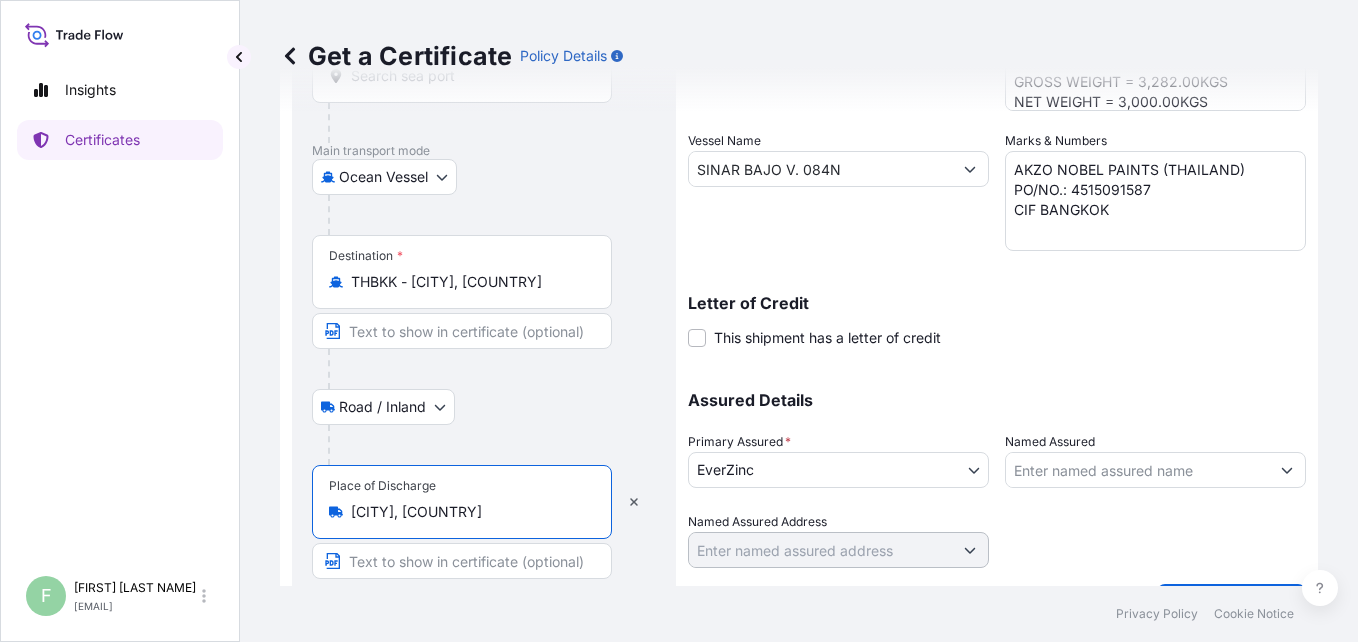scroll, scrollTop: 0, scrollLeft: 0, axis: both 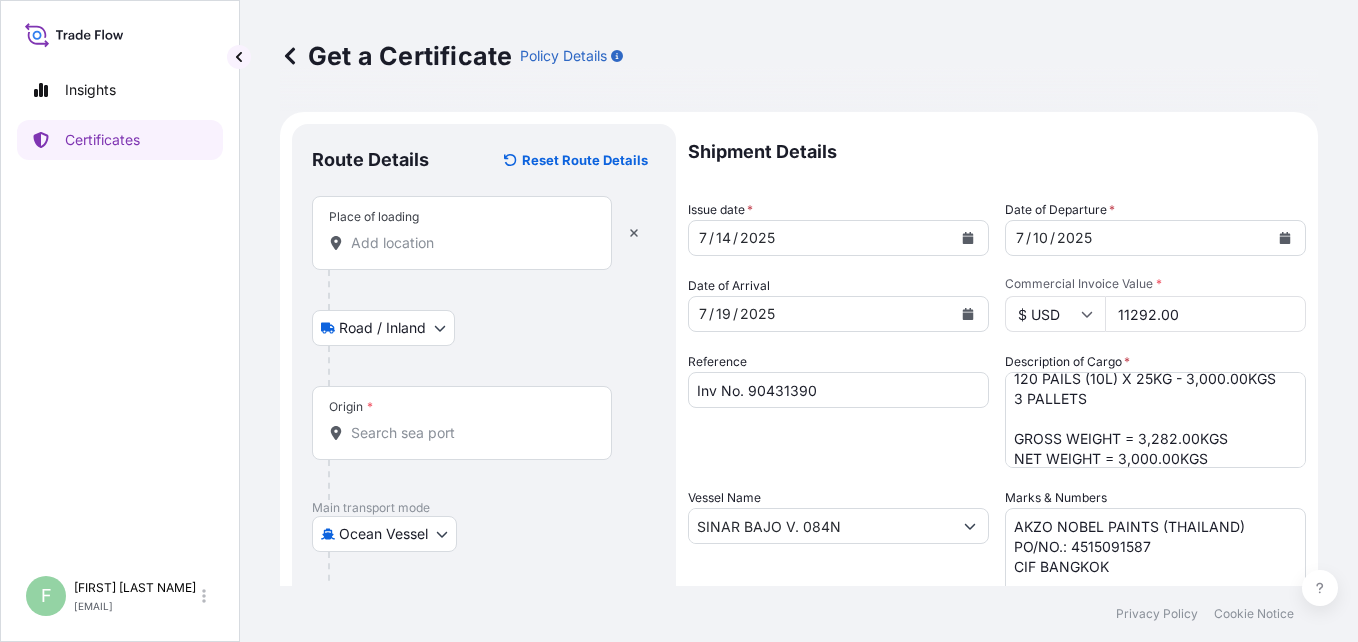 type on "[CITY], [COUNTRY]" 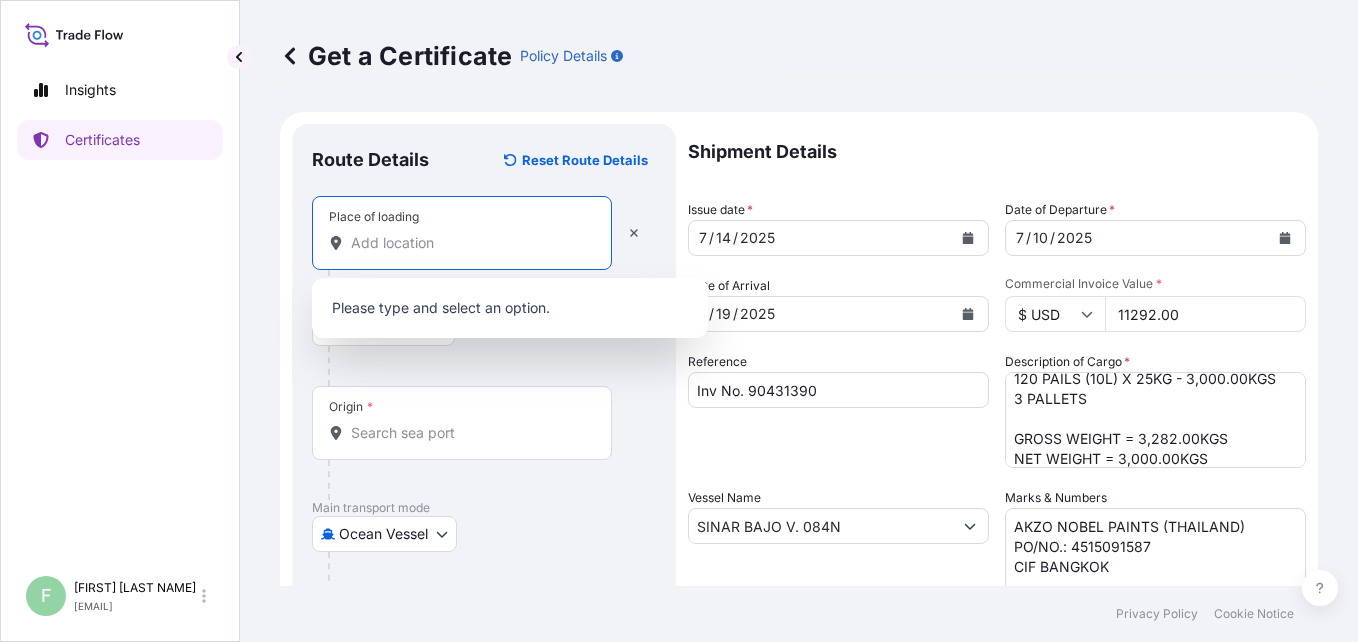 click on "Place of loading" at bounding box center [469, 243] 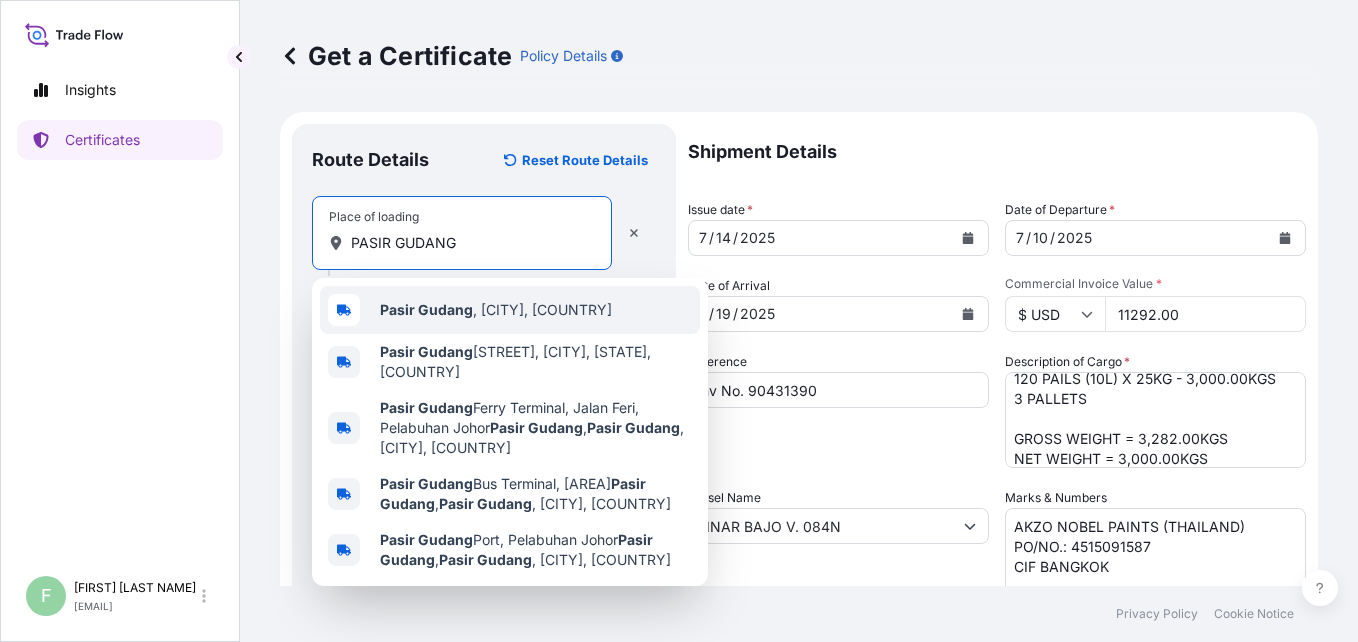 click on "Pasir Gudang" at bounding box center [426, 309] 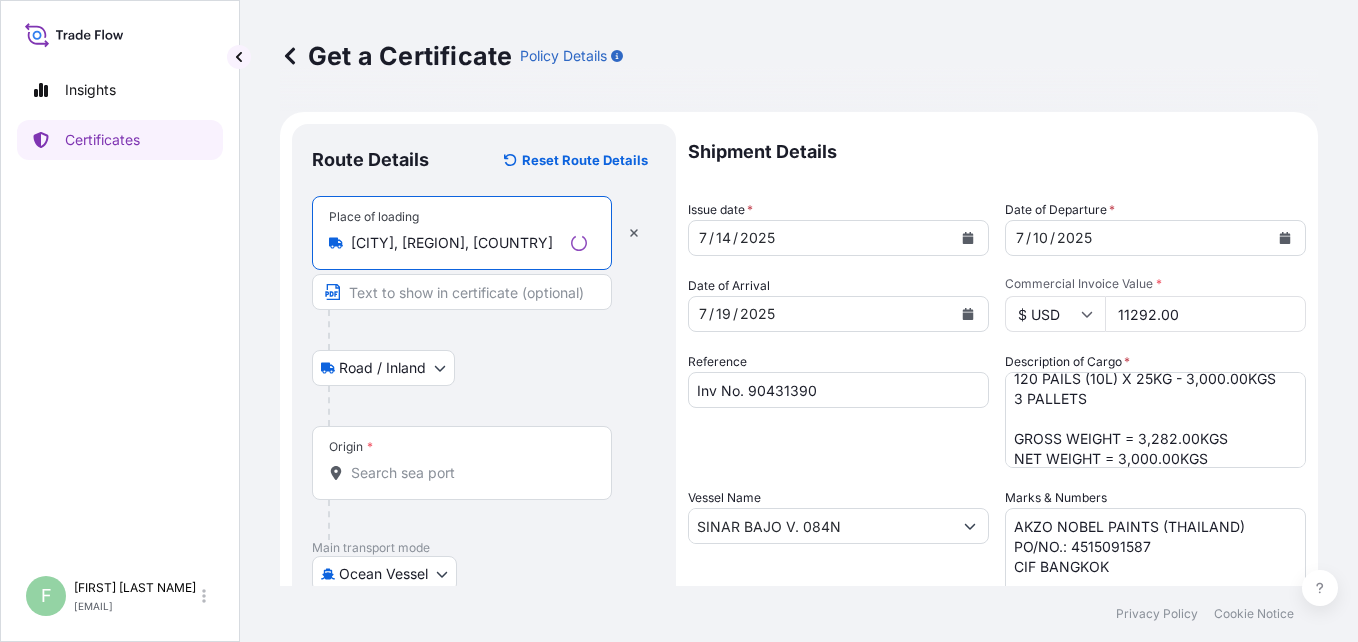 type on "[CITY], [REGION], [COUNTRY]" 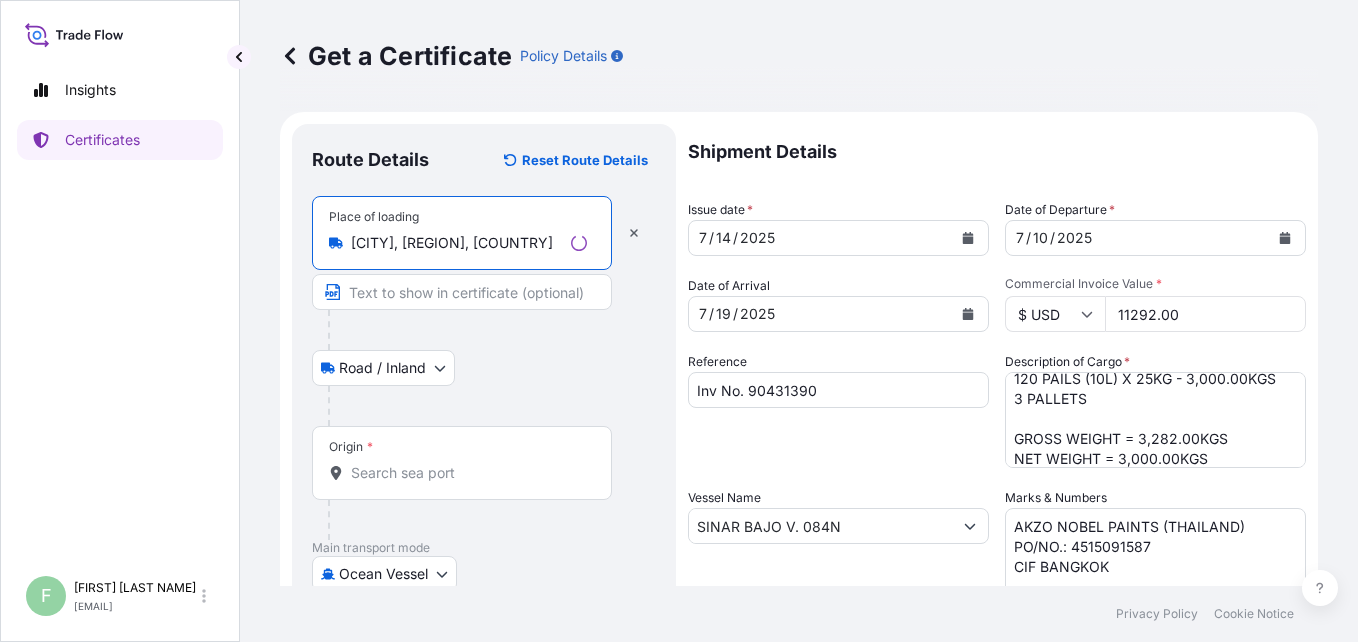 click on "Origin *" at bounding box center (469, 473) 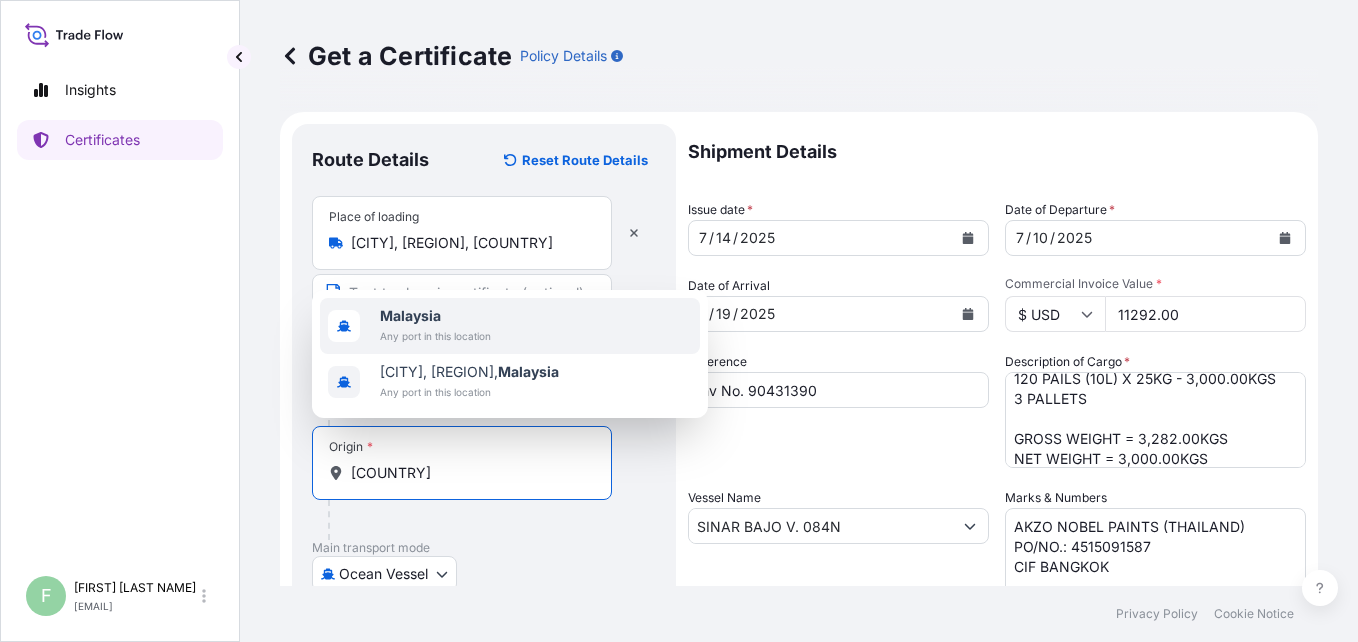 click on "Any port in this location" at bounding box center (435, 336) 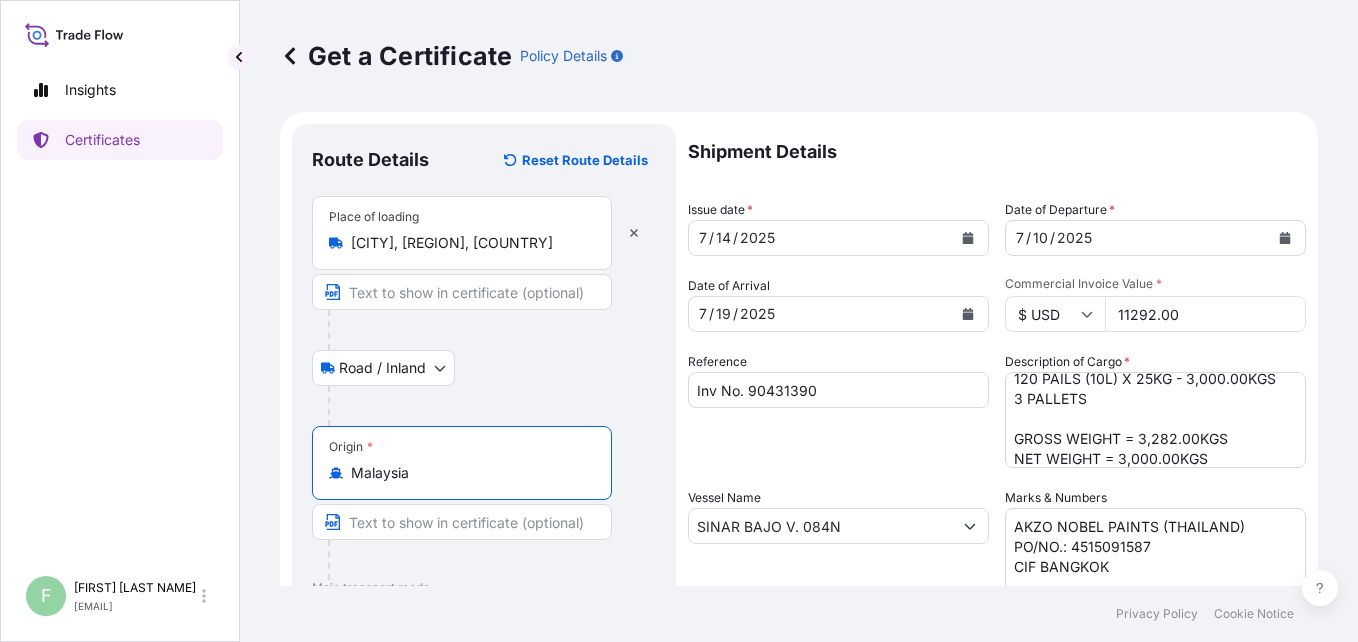 scroll, scrollTop: 462, scrollLeft: 0, axis: vertical 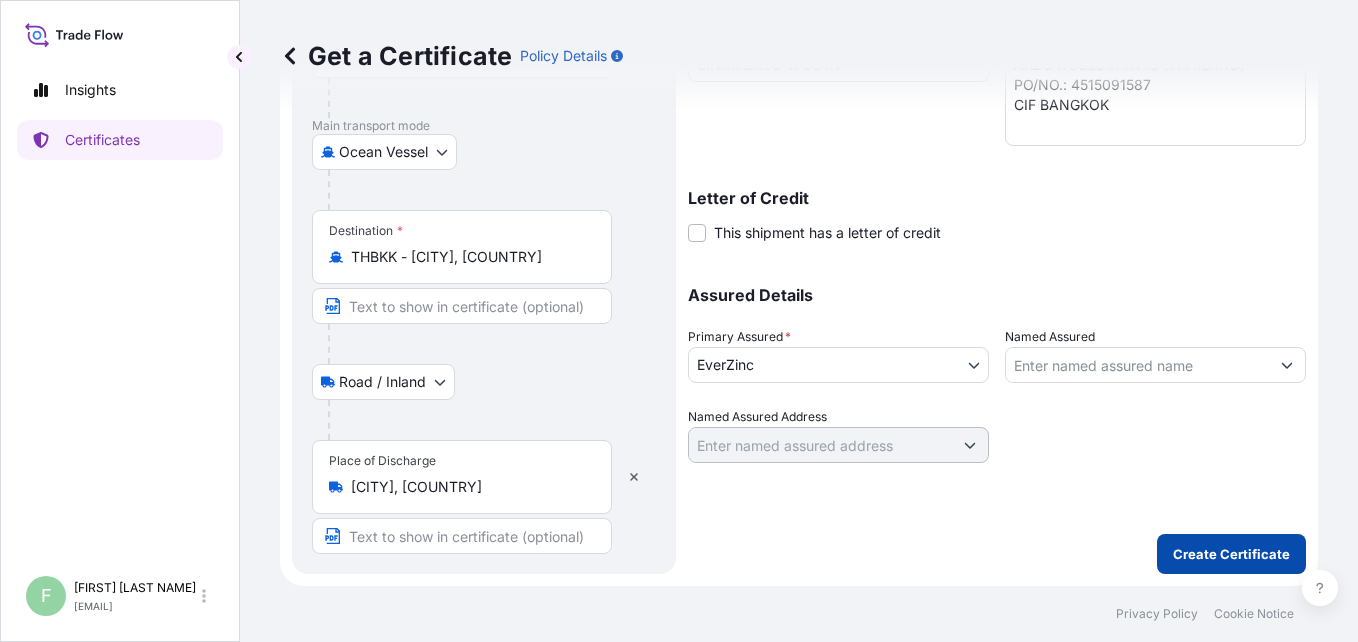 type on "Malaysia" 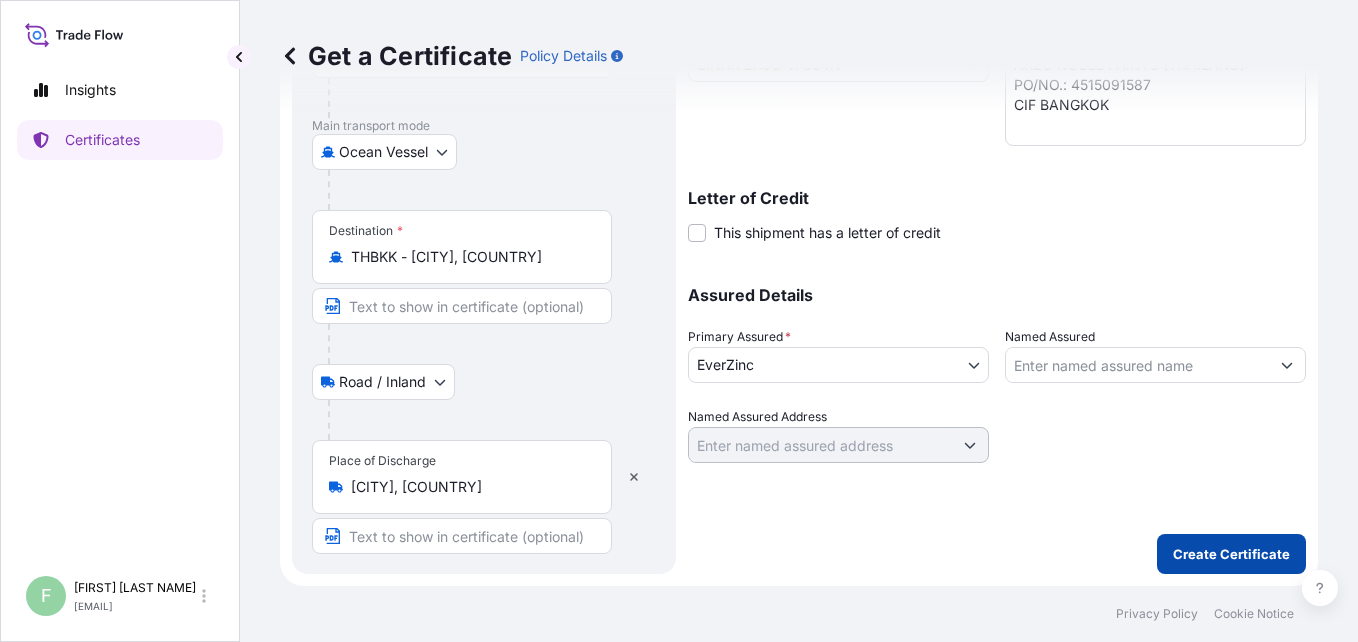 click on "Create Certificate" at bounding box center [1231, 554] 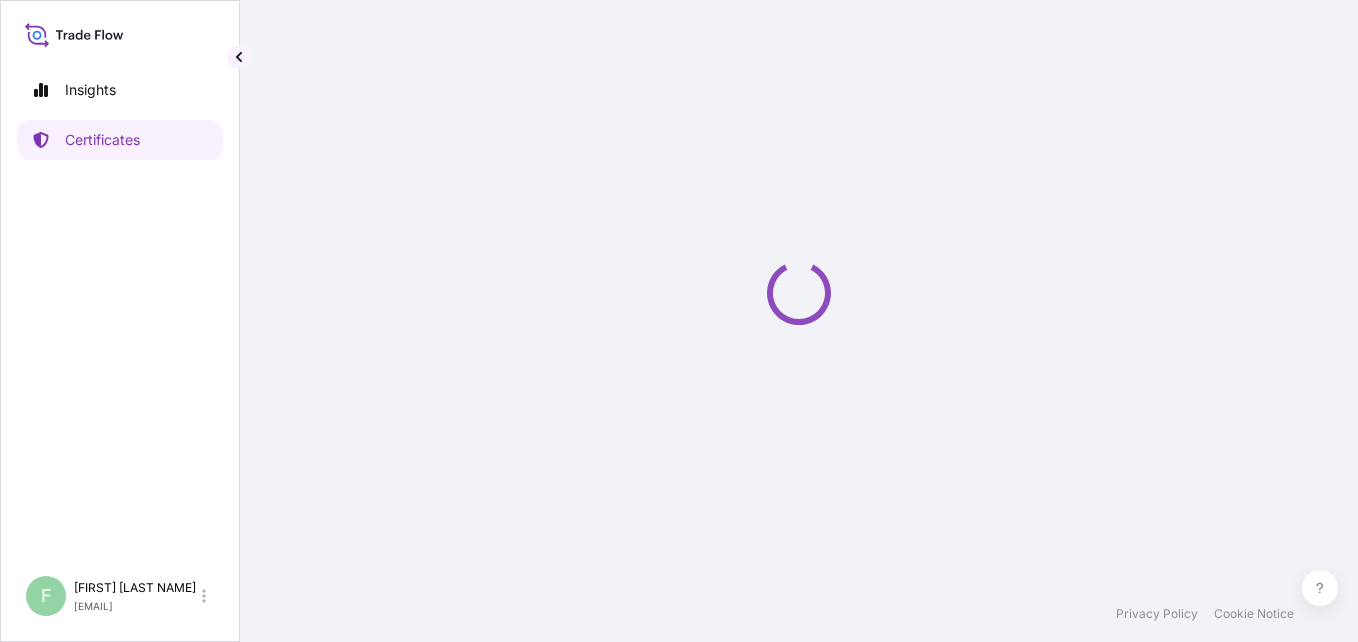 scroll, scrollTop: 0, scrollLeft: 0, axis: both 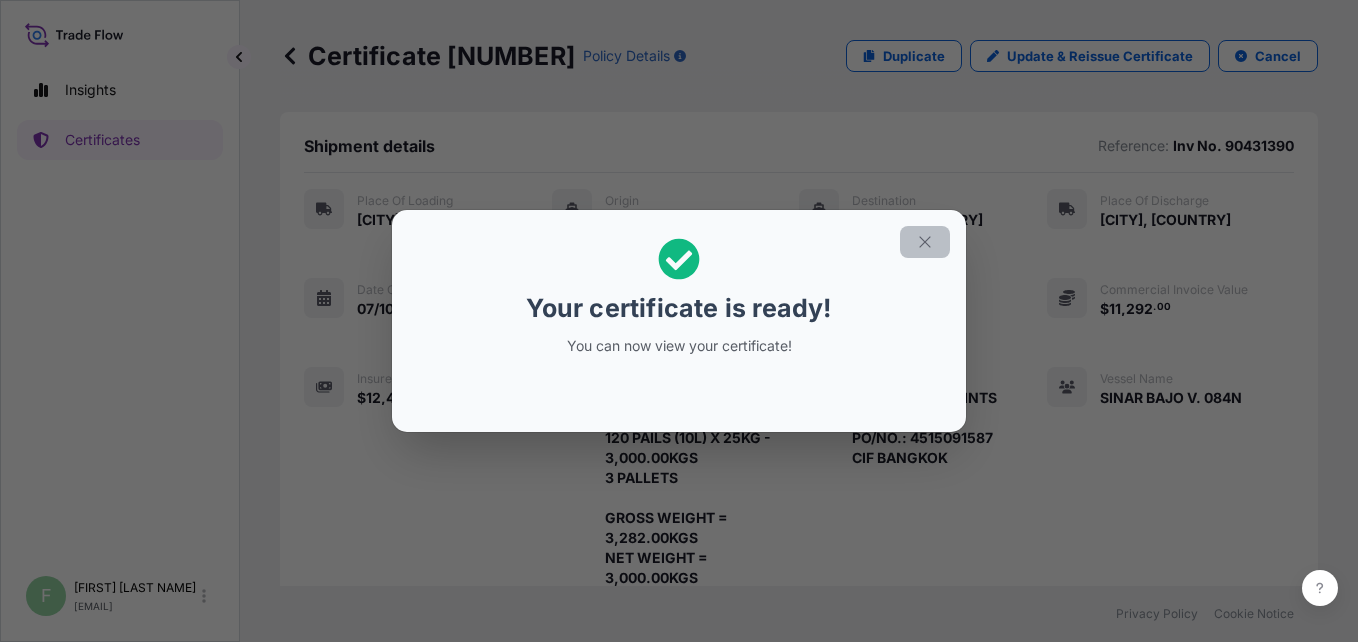 click 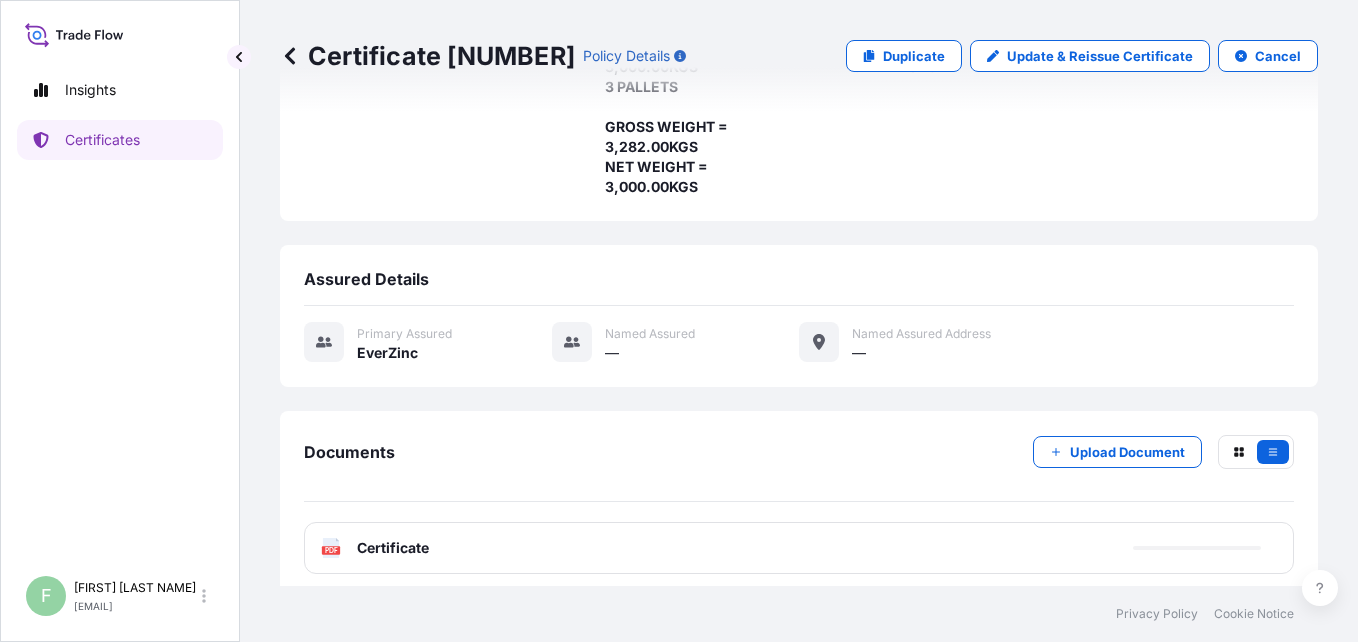 scroll, scrollTop: 403, scrollLeft: 0, axis: vertical 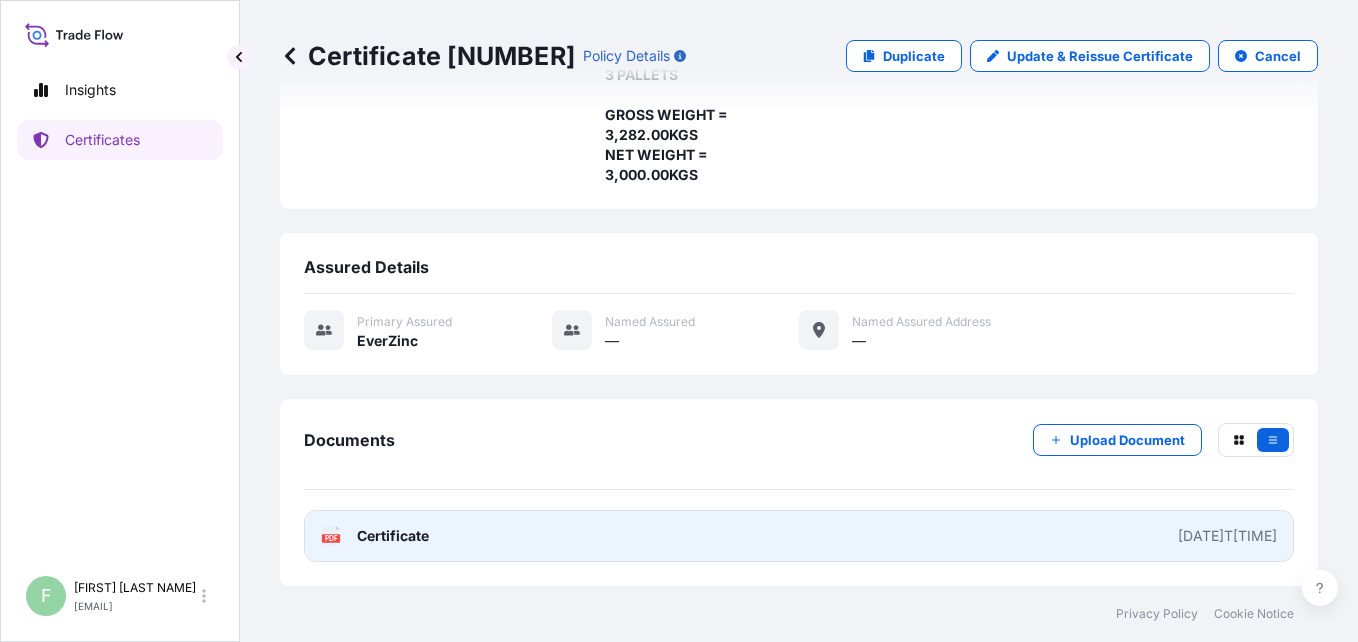 click on "Certificate" at bounding box center [393, 536] 